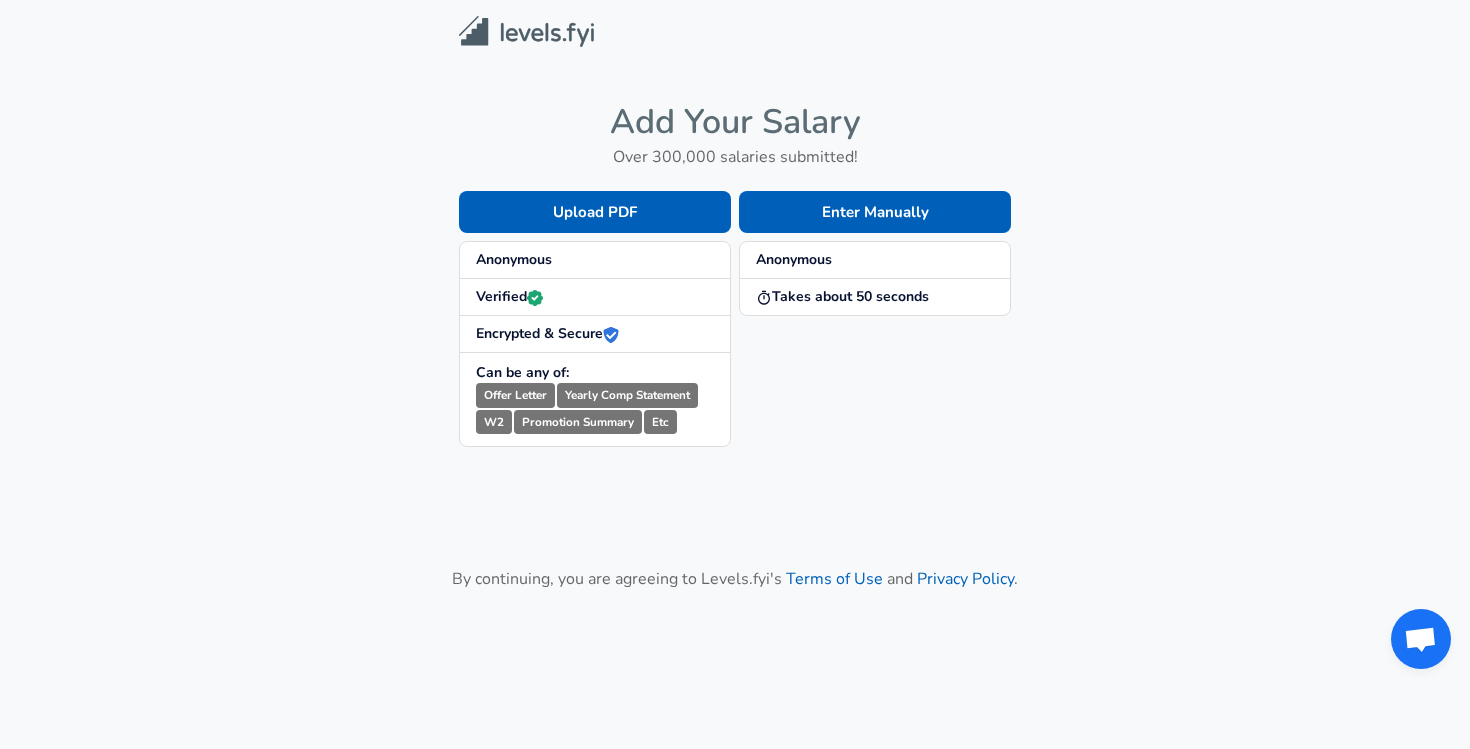 scroll, scrollTop: 0, scrollLeft: 0, axis: both 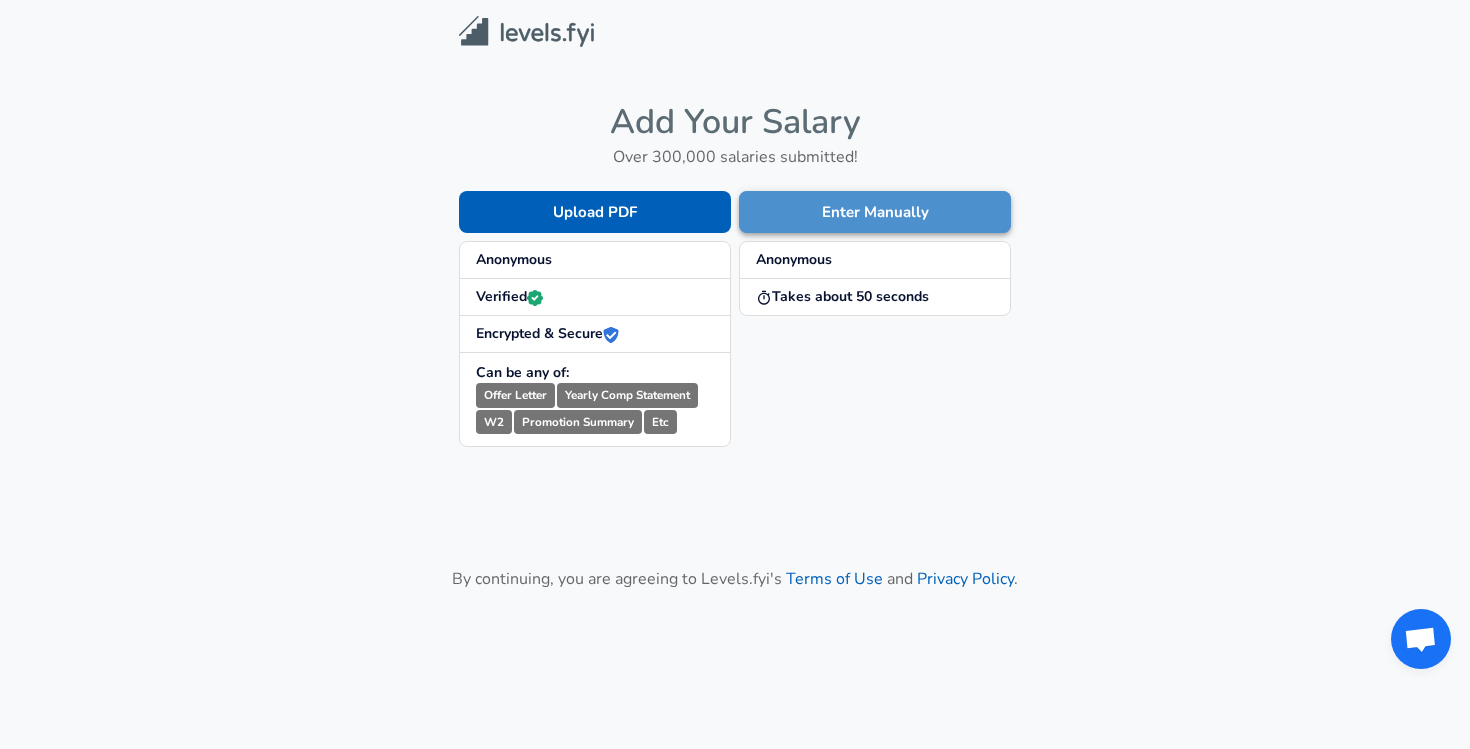 click on "Enter Manually" at bounding box center [875, 212] 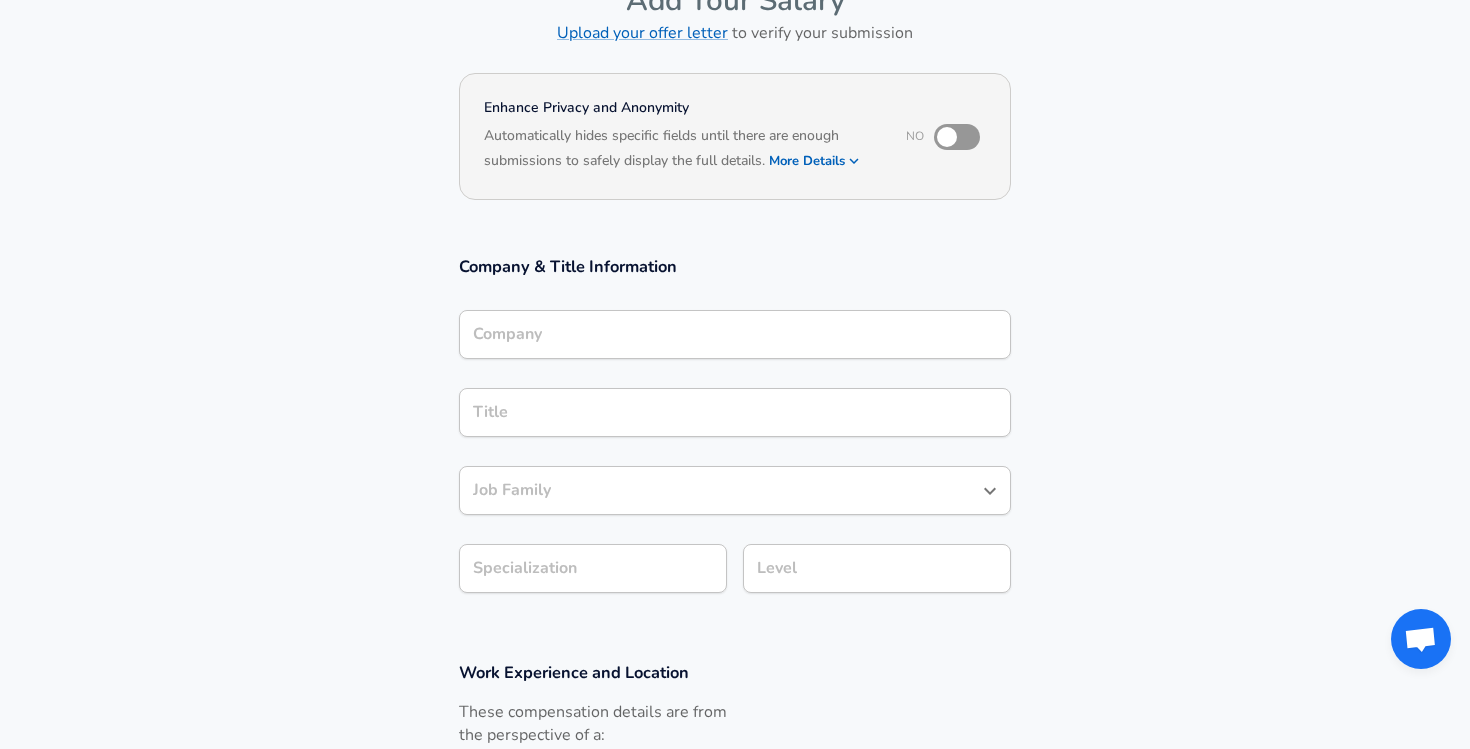 scroll, scrollTop: 0, scrollLeft: 0, axis: both 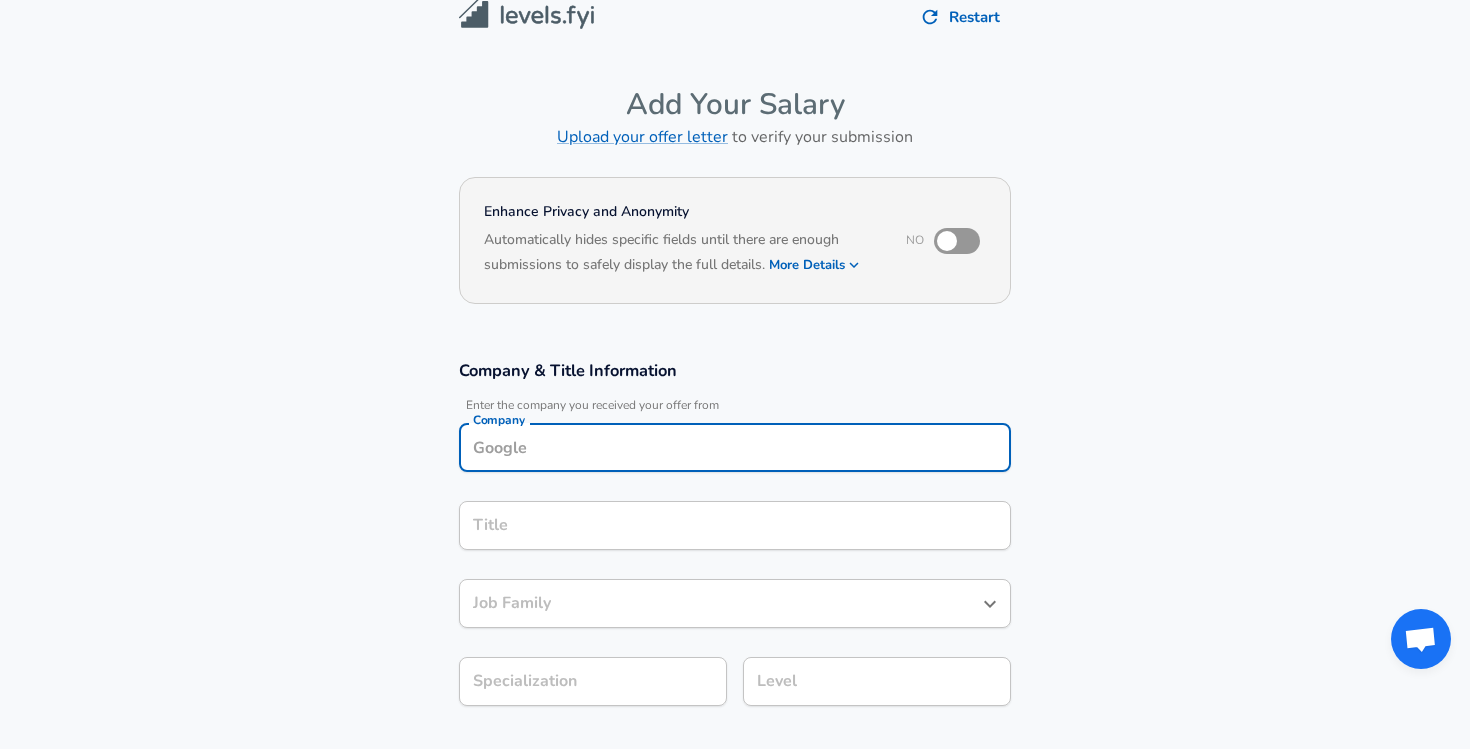 click on "Company" at bounding box center (735, 447) 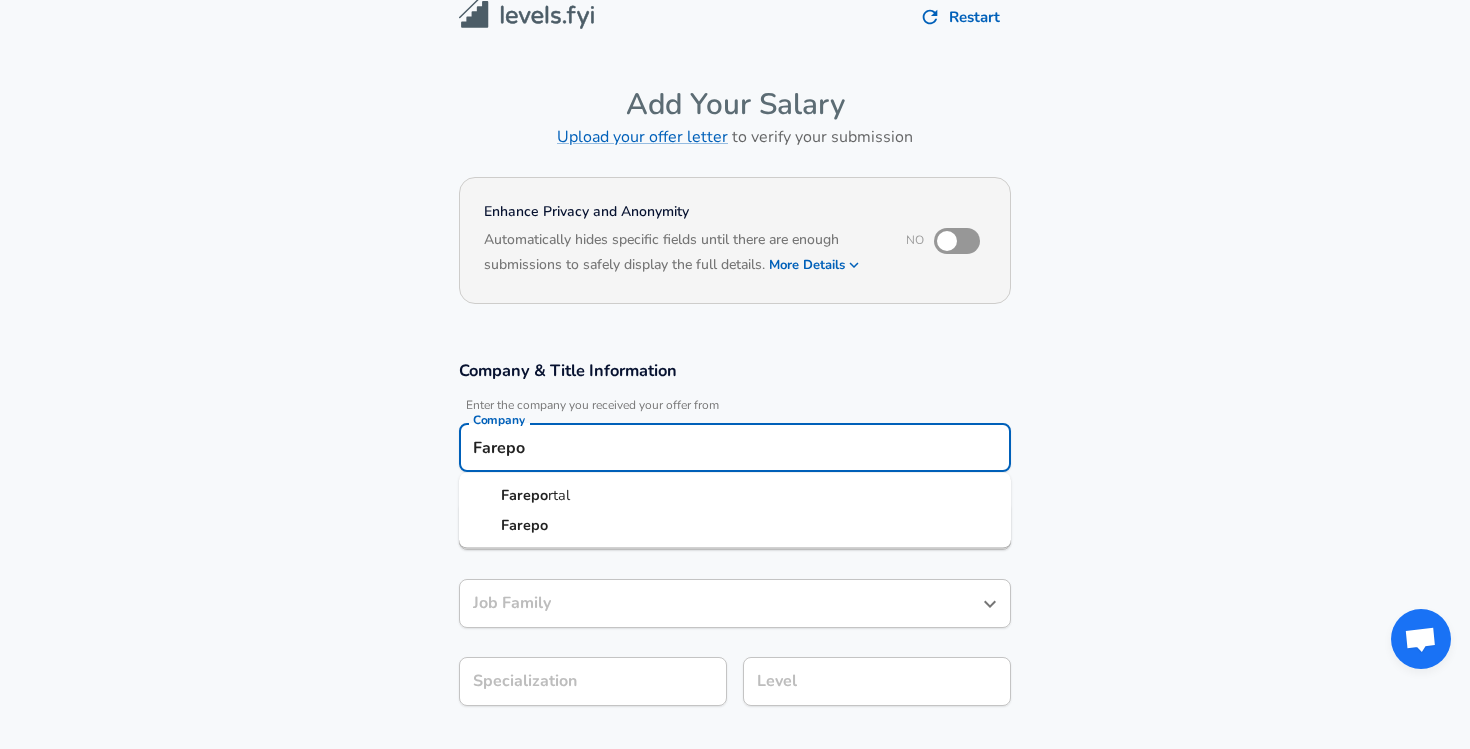 click on "rtal" at bounding box center (559, 495) 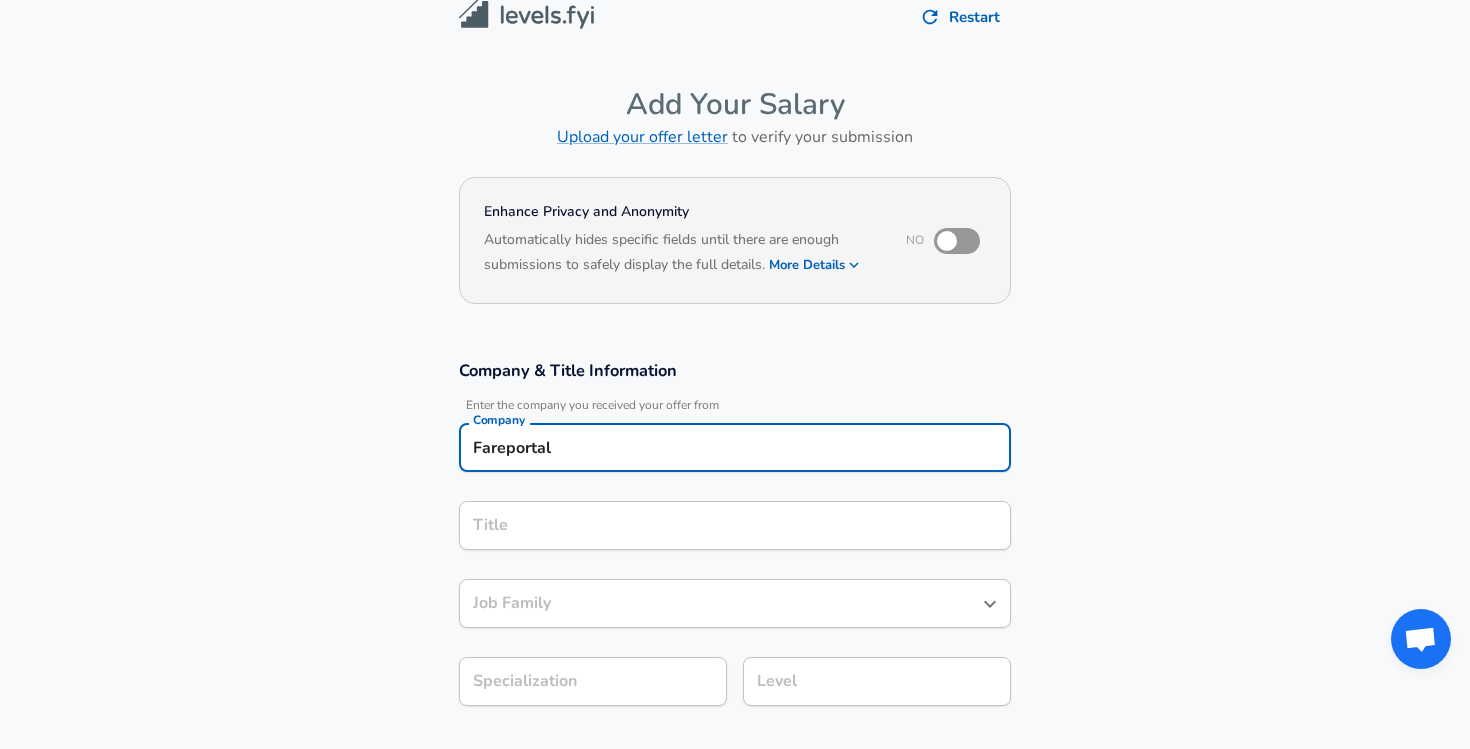 type on "Fareportal" 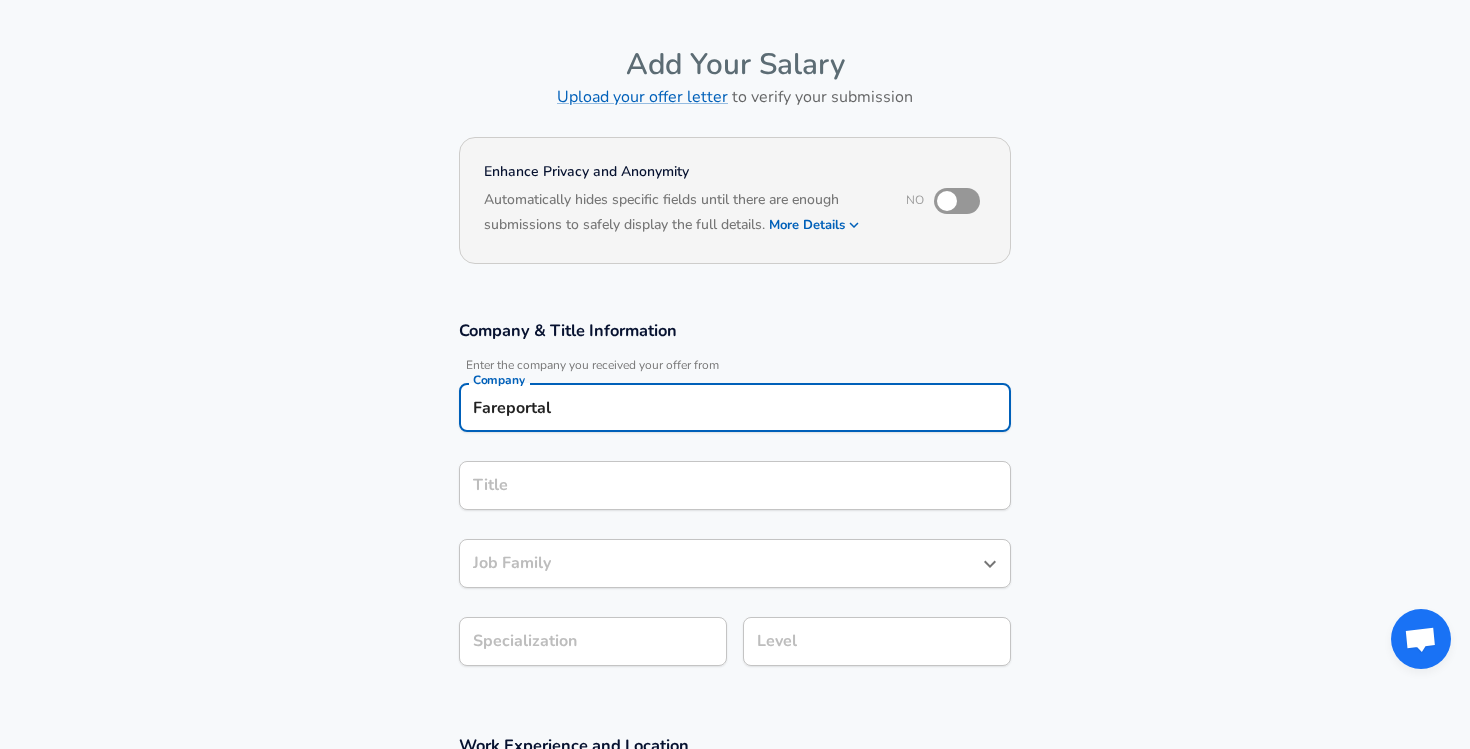 click on "Title" at bounding box center [735, 485] 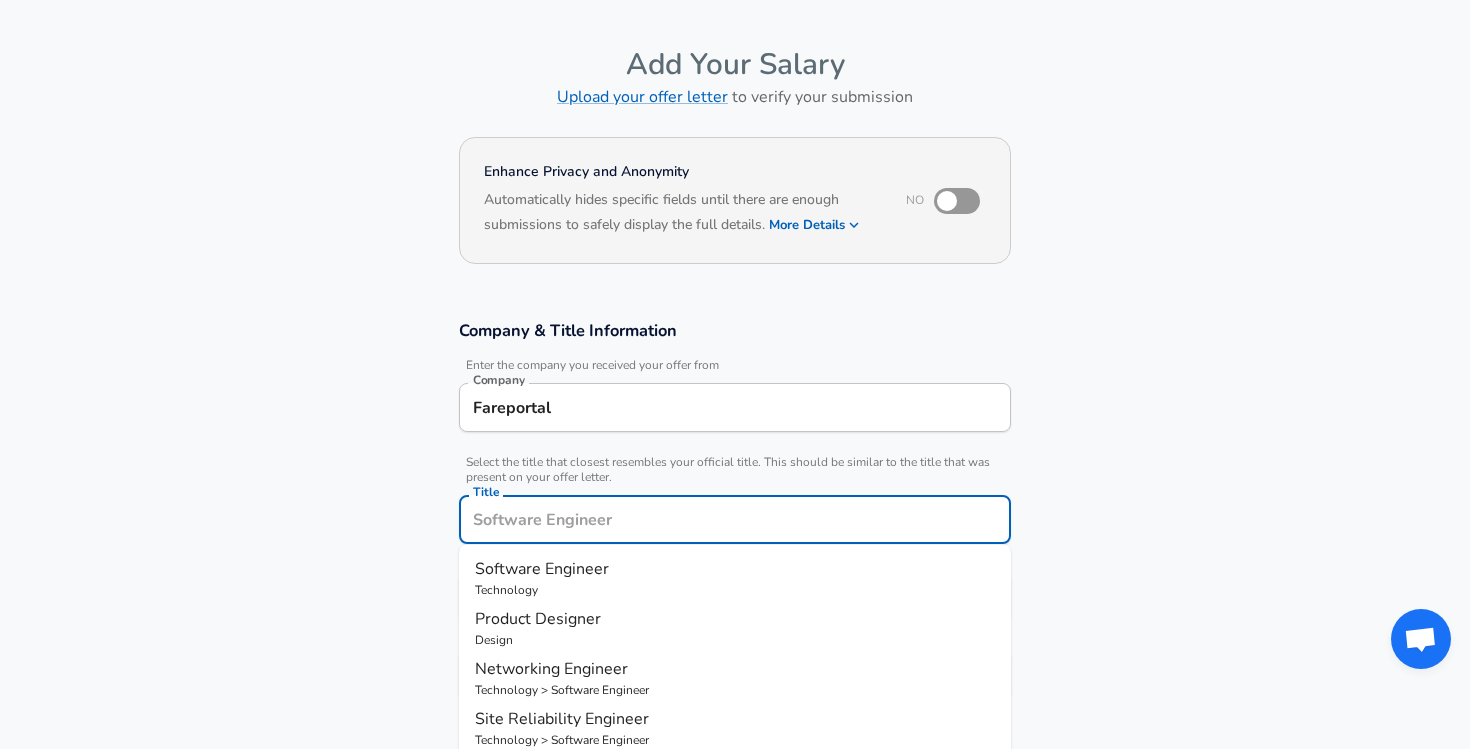 click on "Software Engineer" at bounding box center (542, 569) 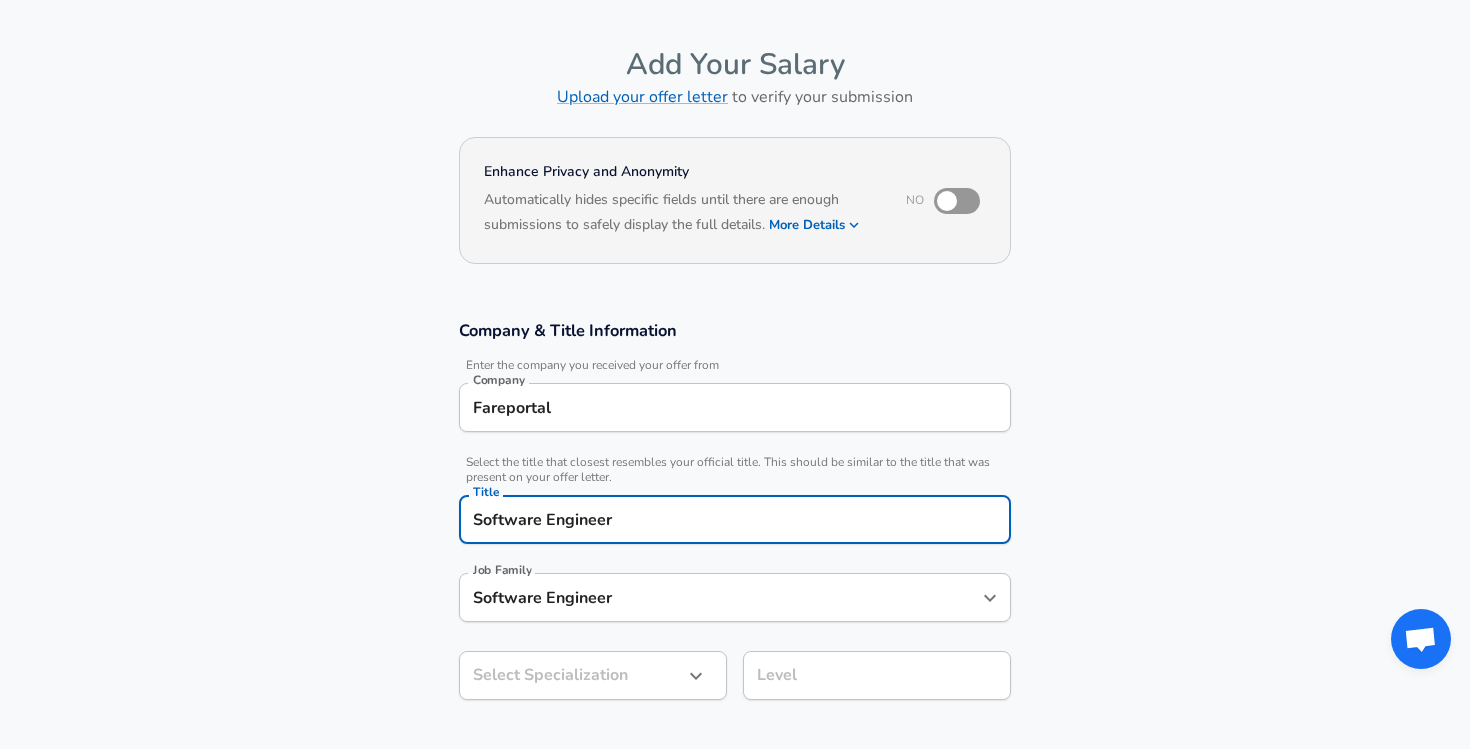scroll, scrollTop: 0, scrollLeft: 0, axis: both 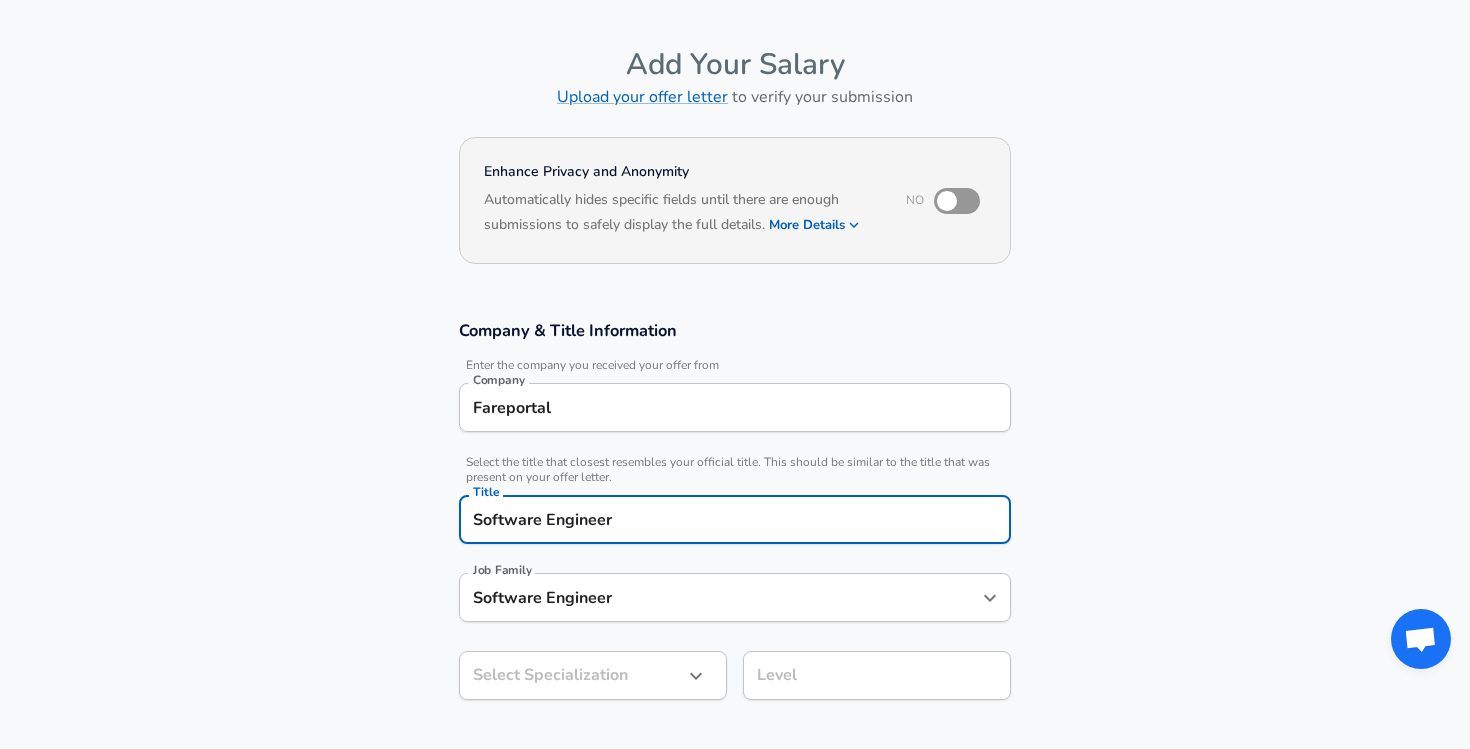 click on "Restart Add Your Salary Upload your offer letter to verify your submission Enhance Privacy and Anonymity No Automatically hides specific fields until there are enough submissions to safely display the full details. More Details Based on your submission and the data points that we have already collected, we will automatically hide and anonymize specific fields if there aren't enough data points to remain sufficiently anonymous. Company & Title Information Enter the company you received your offer from Company Fareportal Company Select the title that closest resembles your official title. This should be similar to the title that was present on your offer letter. Title Software Engineer Title Job Family Software Engineer Job Family Select Specialization Select Specialization Level Level Work Experience and Location These compensation details are from the perspective of a: New Offer Employee Submit Salary By continuing, you are agreeing to Levels.fyi's Terms of Use and Privacy Policy. 2025" at bounding box center (735, 314) 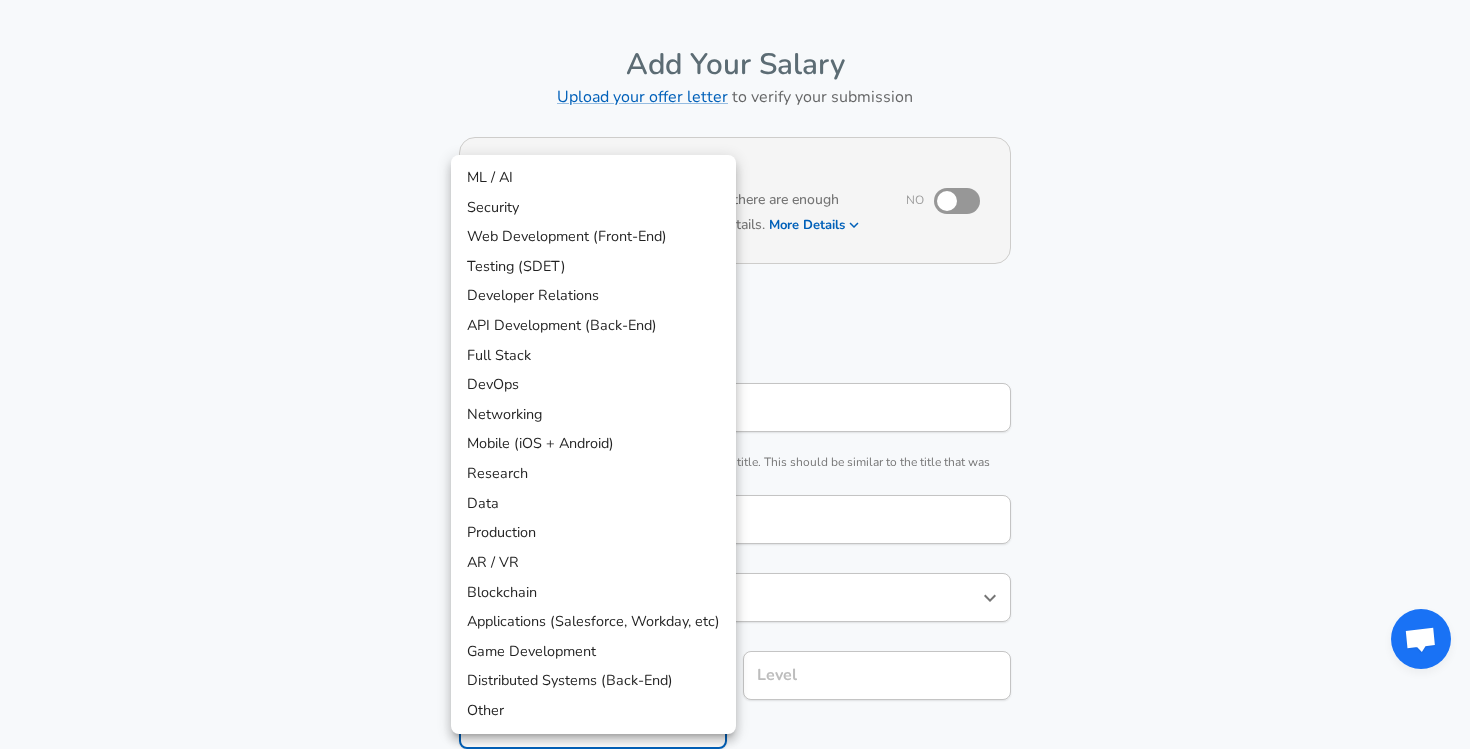 scroll, scrollTop: 120, scrollLeft: 0, axis: vertical 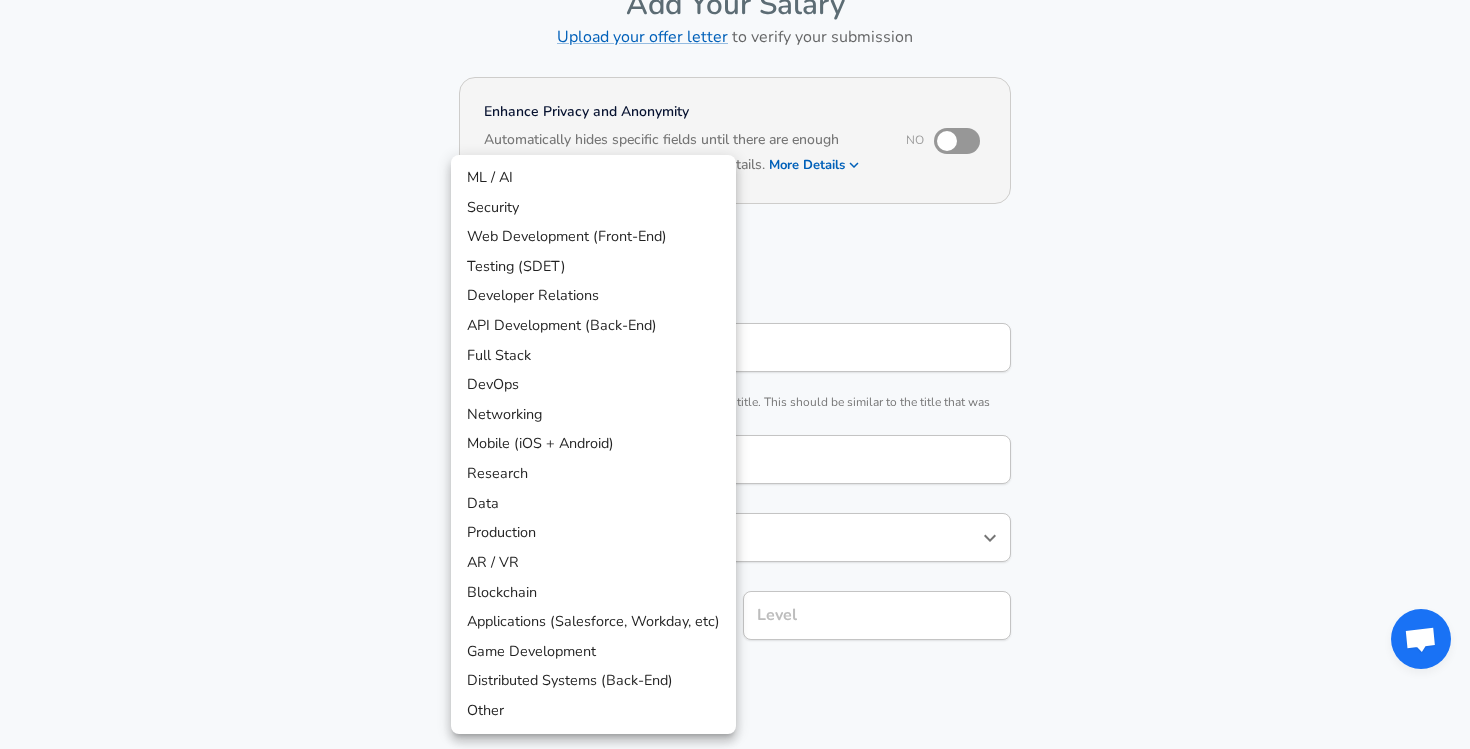 click at bounding box center [735, 374] 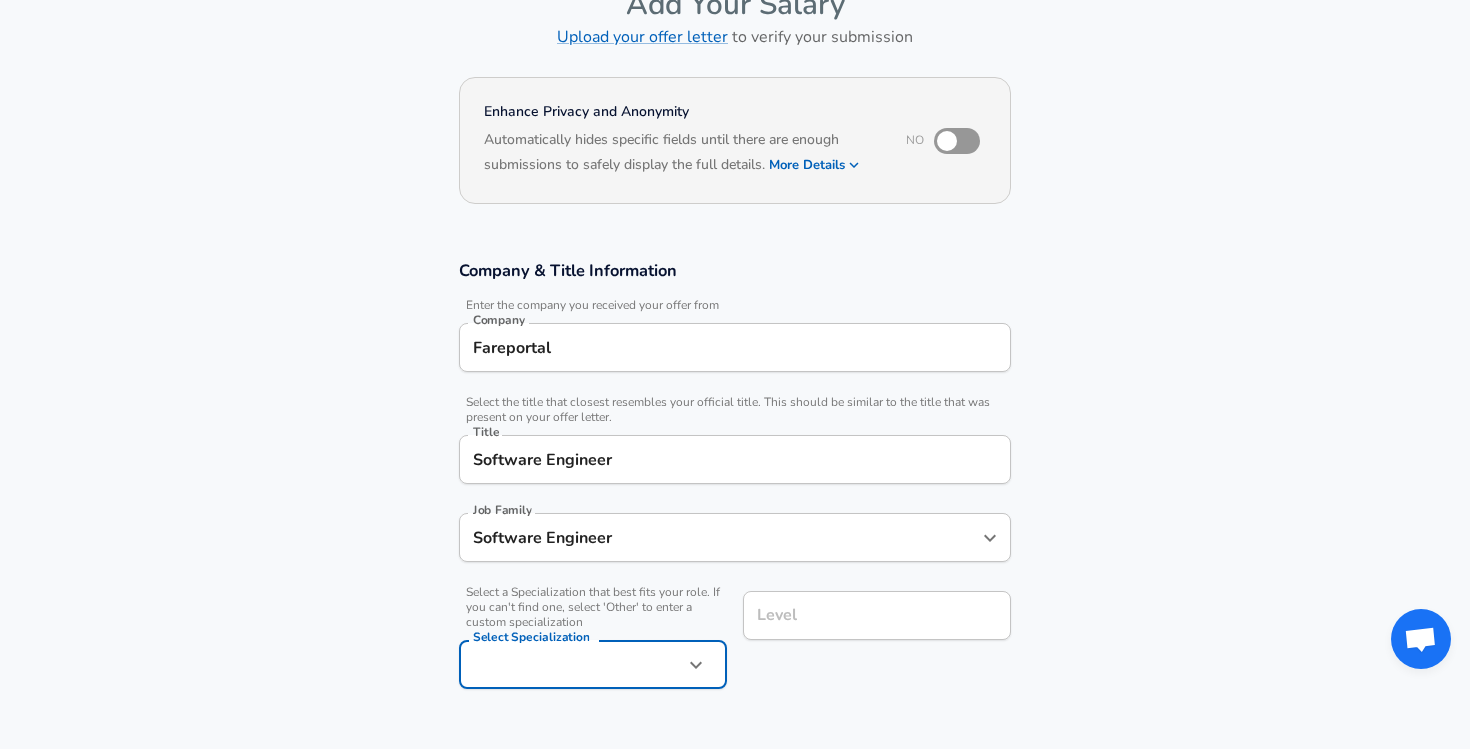 click on "Restart Add Your Salary Upload your offer letter to verify your submission Enhance Privacy and Anonymity No Automatically hides specific fields until there are enough submissions to safely display the full details. More Details Based on your submission and the data points that we have already collected, we will automatically hide and anonymize specific fields if there aren't enough data points to remain sufficiently anonymous. Company & Title Information Enter the company you received your offer from Company Fareportal Company Select the title that closest resembles your official title. This should be similar to the title that was present on your offer letter. Title Software Engineer Title Job Family Software Engineer Job Family Select Specialization Select Specialization Level Level Work Experience and Location These compensation details are from the perspective of a: and" at bounding box center [735, 254] 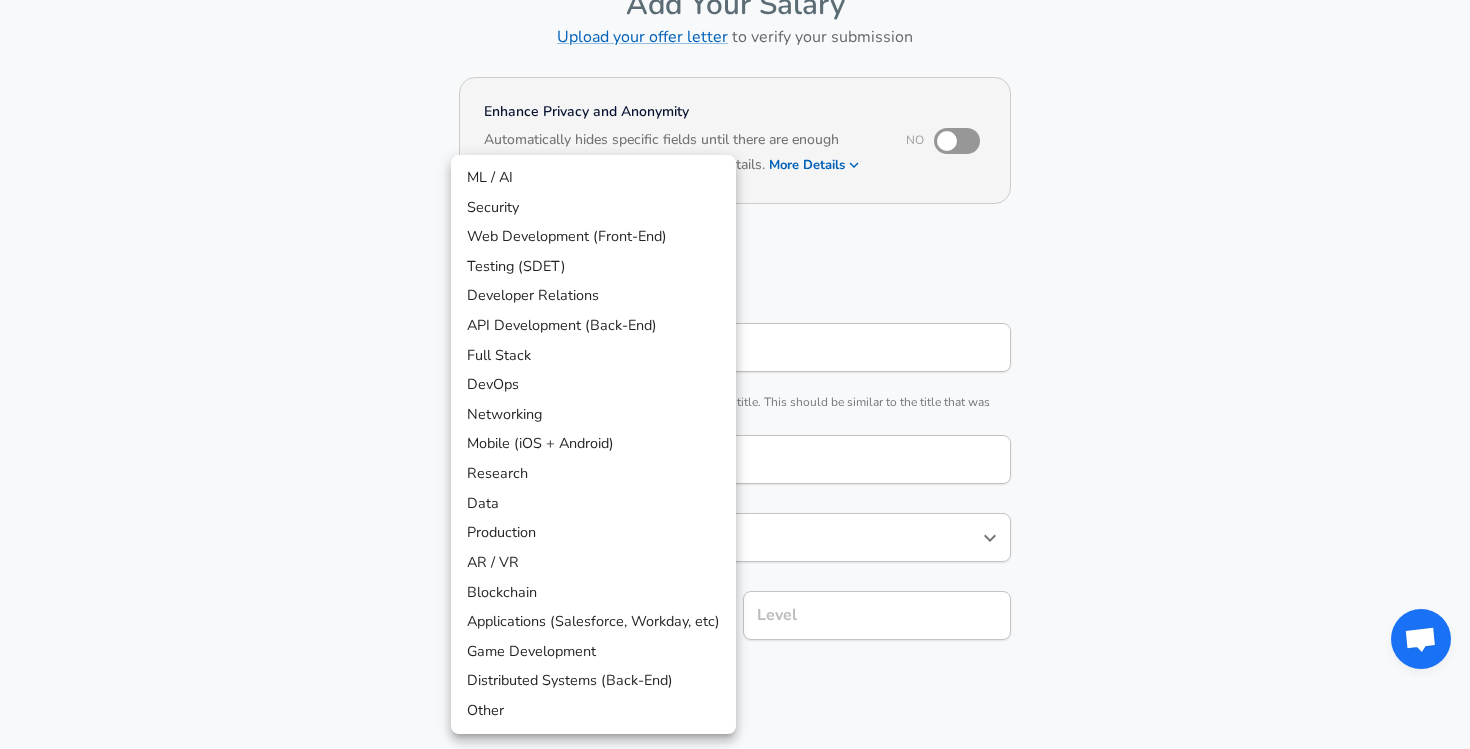 click on "API Development (Back-End)" at bounding box center (593, 326) 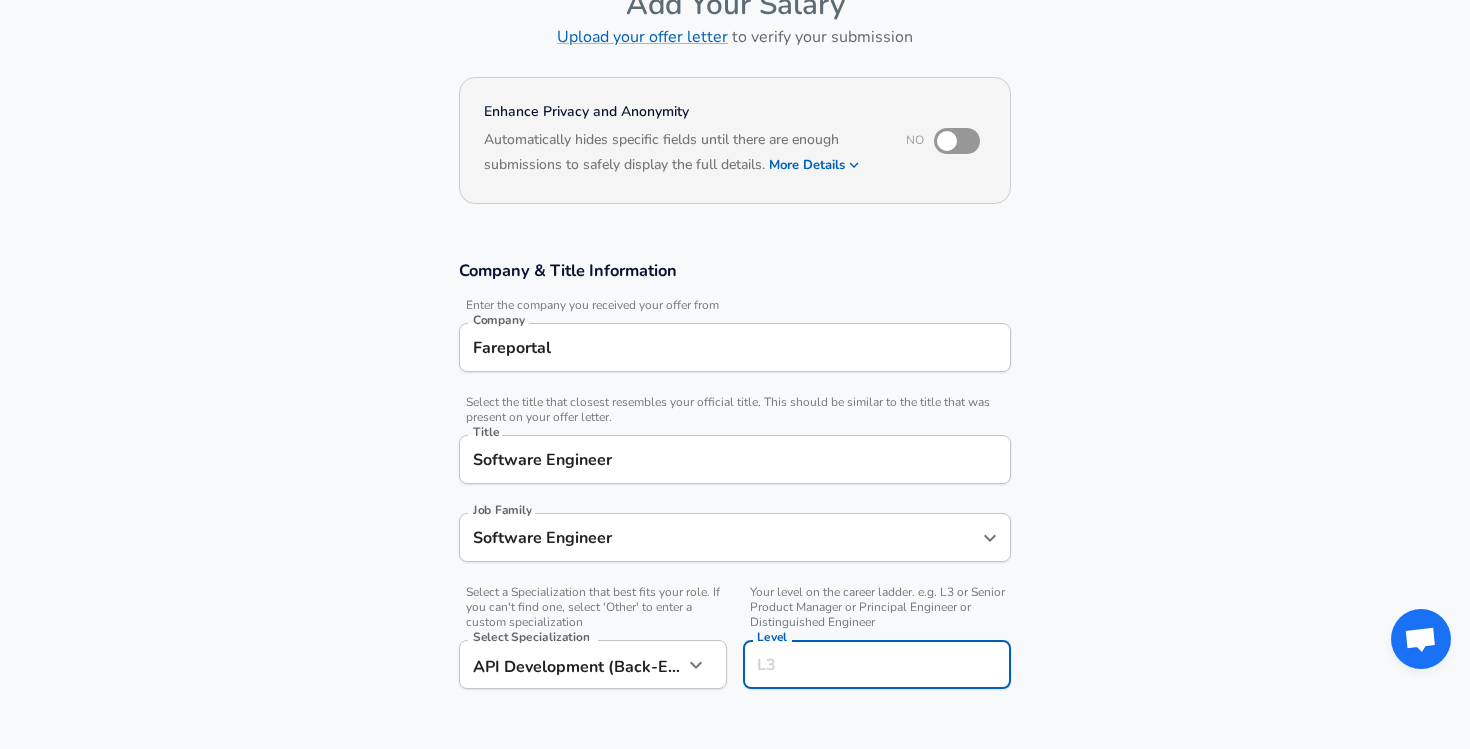 scroll, scrollTop: 160, scrollLeft: 0, axis: vertical 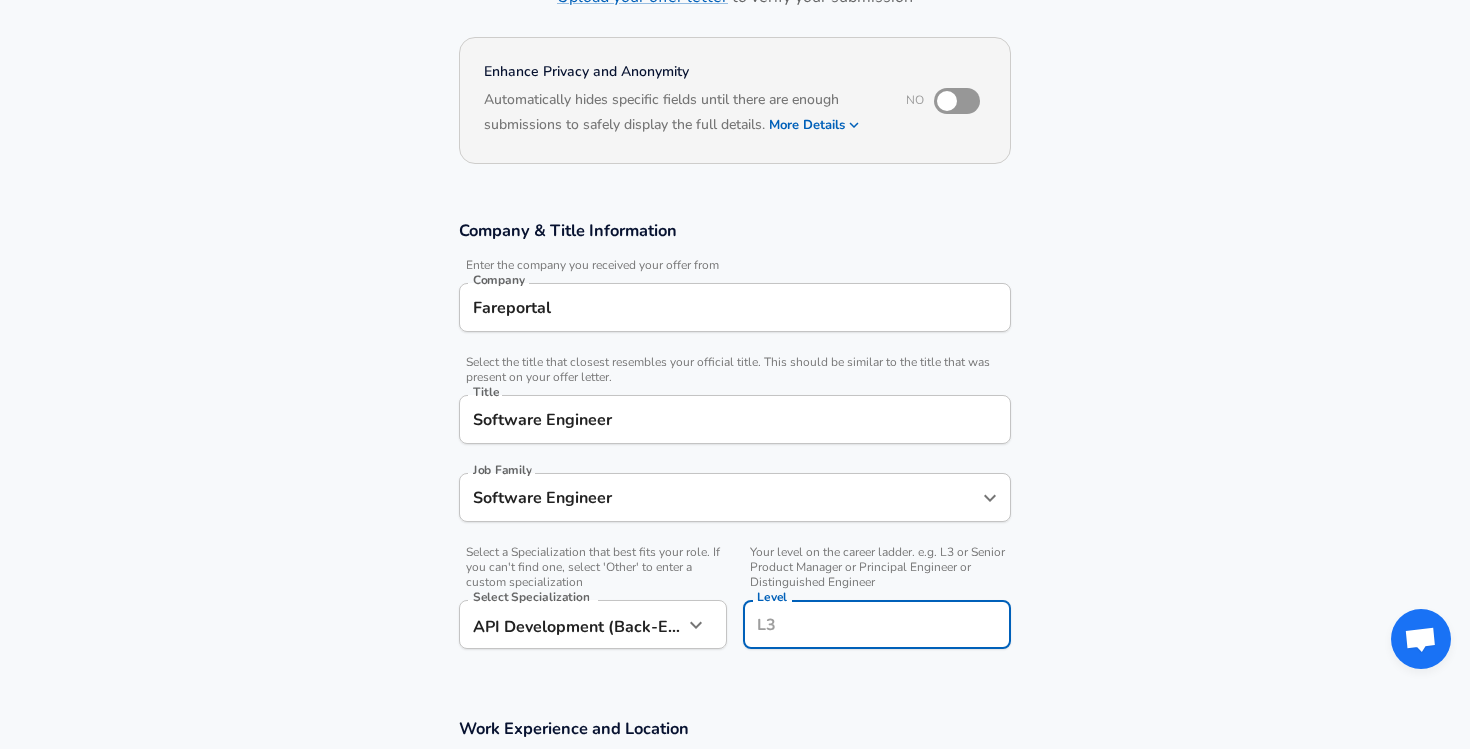 click on "Level" at bounding box center (877, 624) 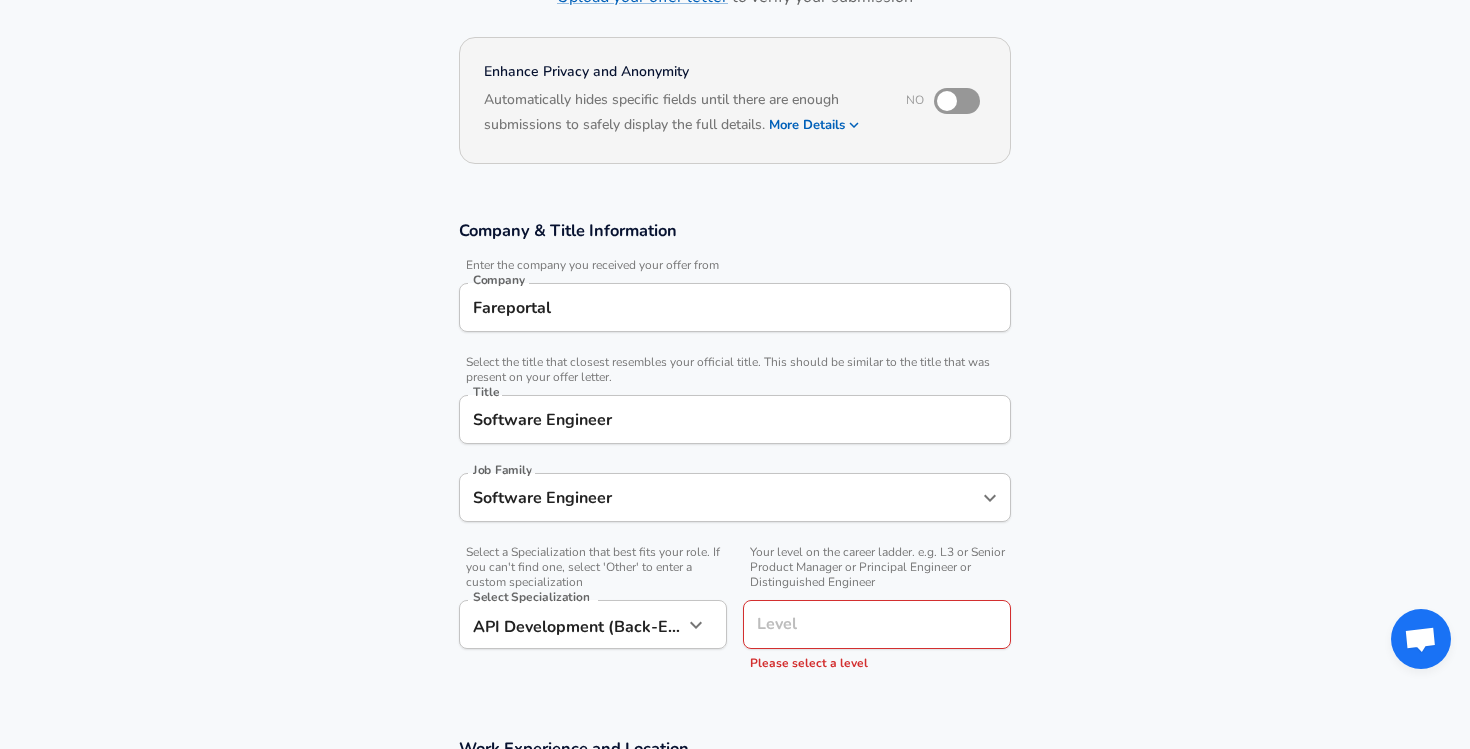 click on "Company & Title Information Enter the company you received your offer from Company Fareportal Company Select the title that closest resembles your official title. This should be similar to the title that was present on your offer letter. Title Software Engineer Title Job Family Software Engineer Job Family Select a Specialization that best fits your role. If you can't find one, select 'Other' to enter a custom specialization Select Specialization API Development (Back-End) API Development (Back-End) Select Specialization Your level on the career ladder. e.g. L3 or Senior Product Manager or Principal Engineer or Distinguished Engineer Level Level Please select a level" at bounding box center (735, 455) 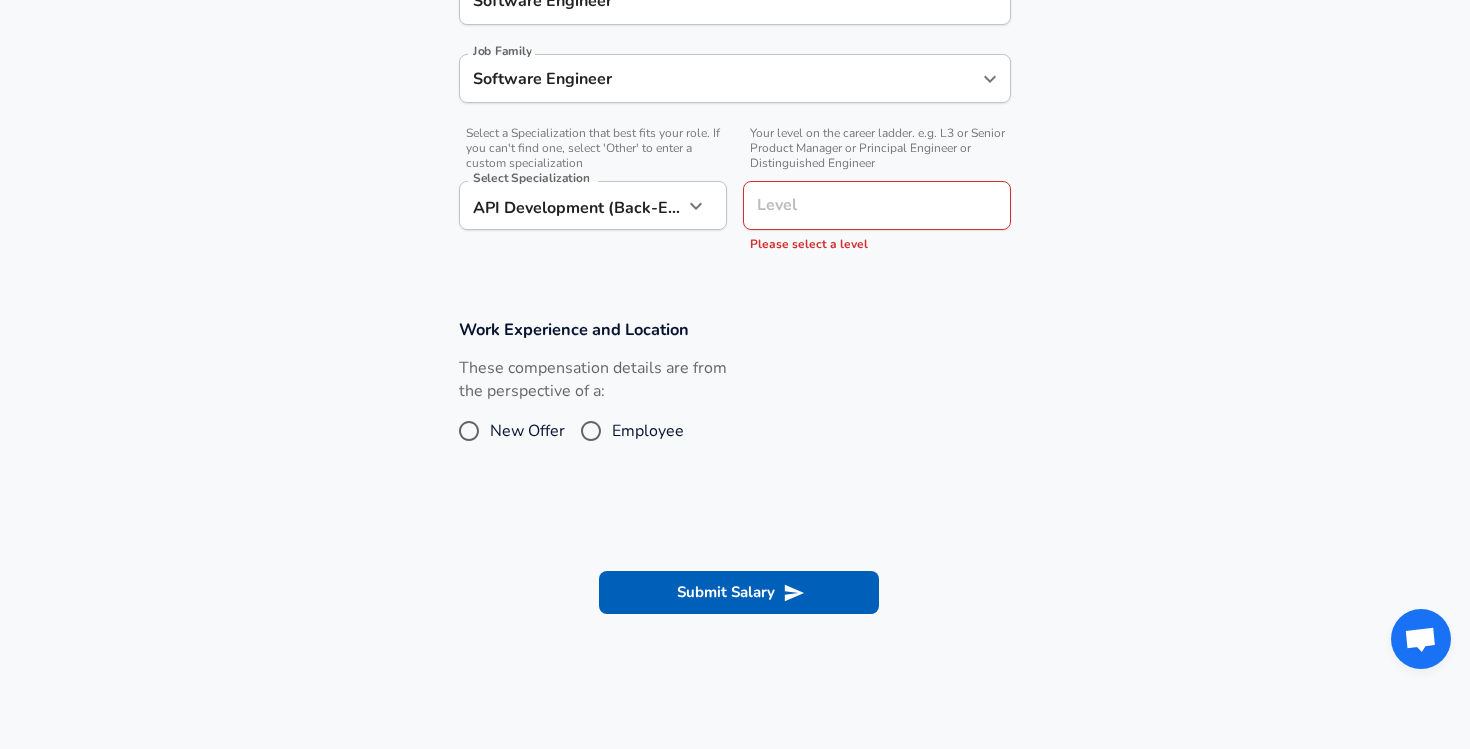 scroll, scrollTop: 578, scrollLeft: 0, axis: vertical 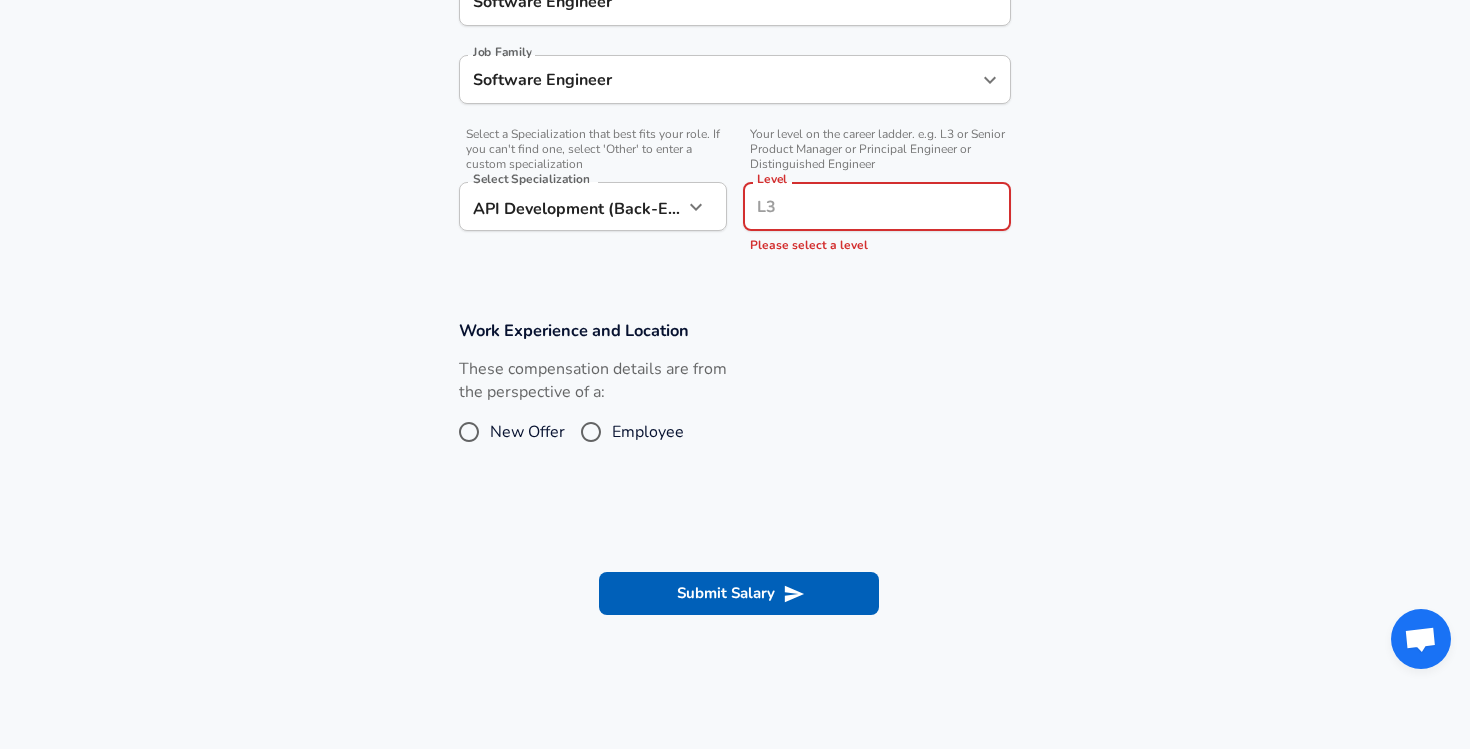 click on "Level" at bounding box center (877, 206) 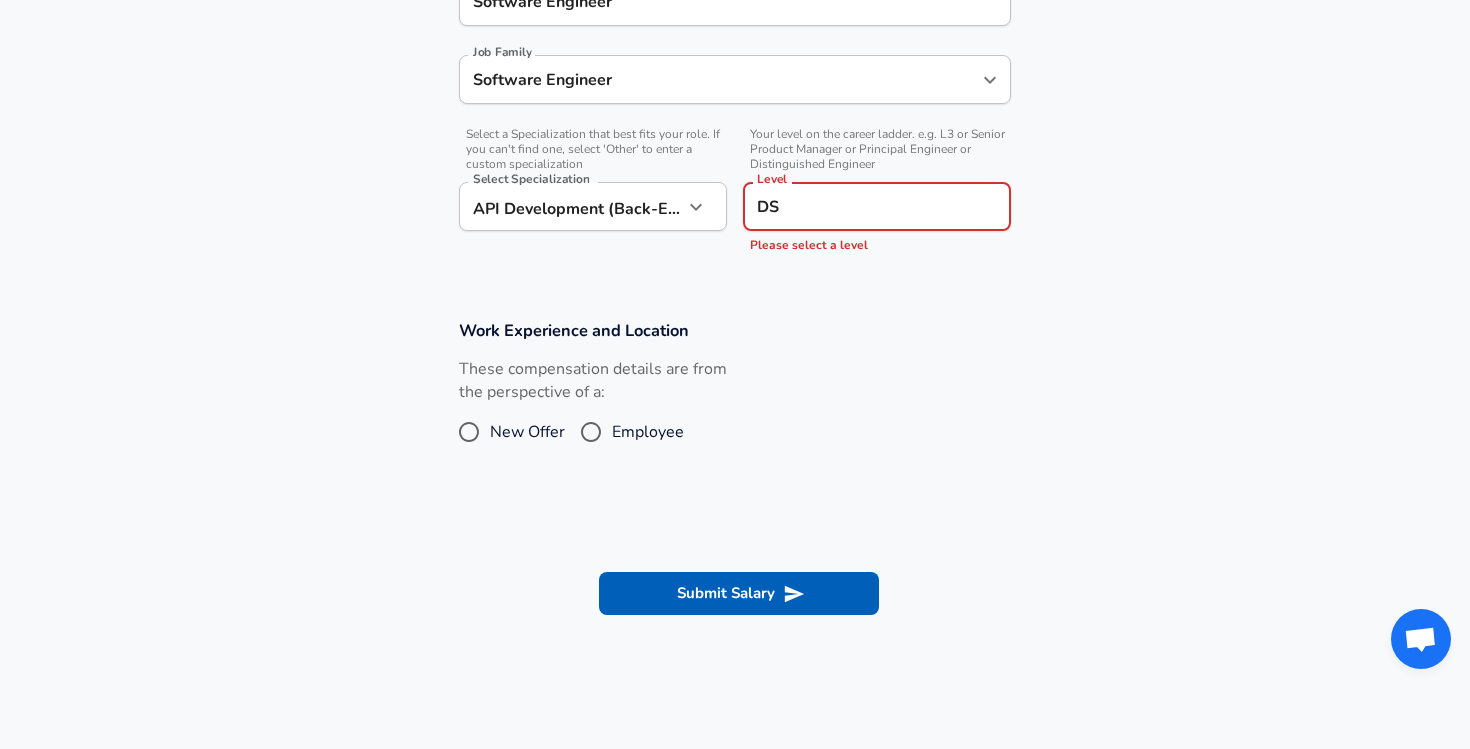 type on "D" 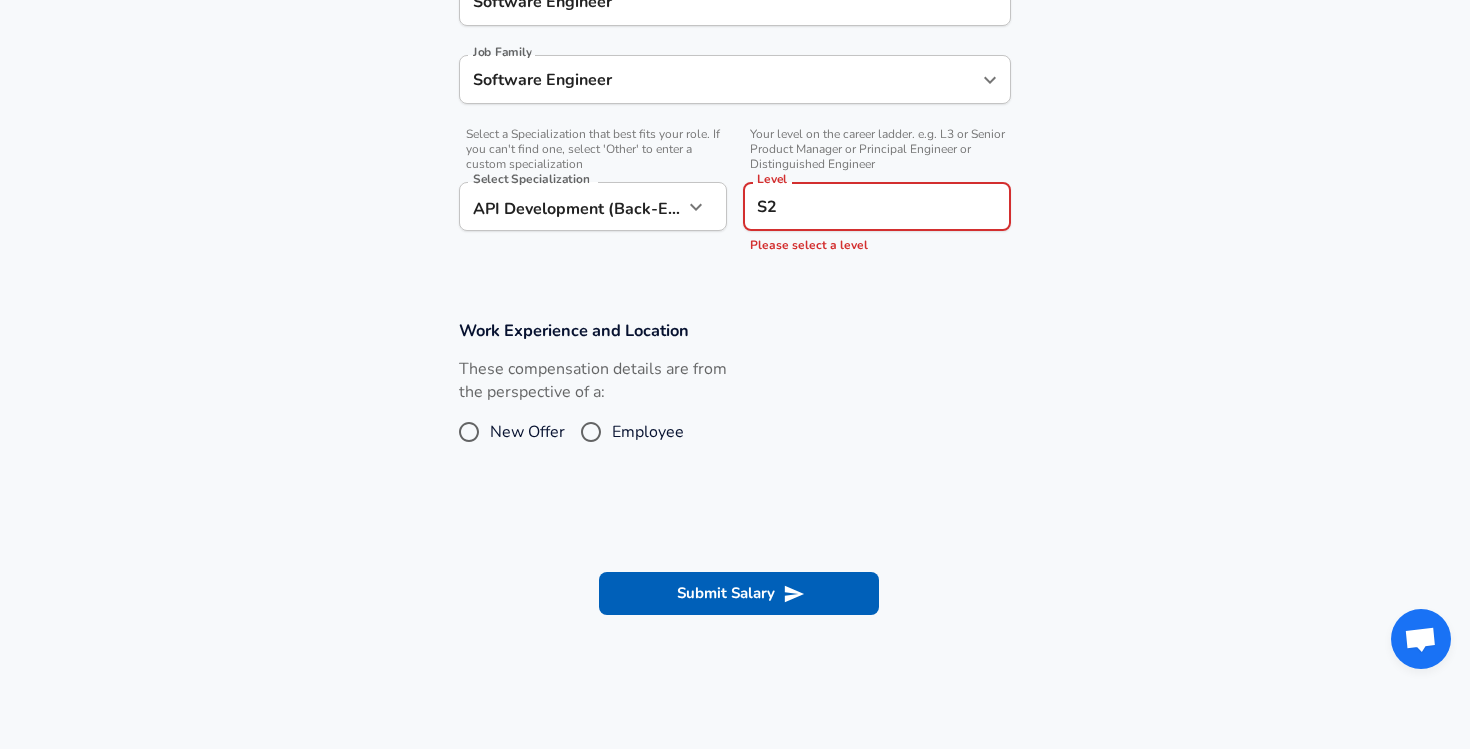 type on "S2" 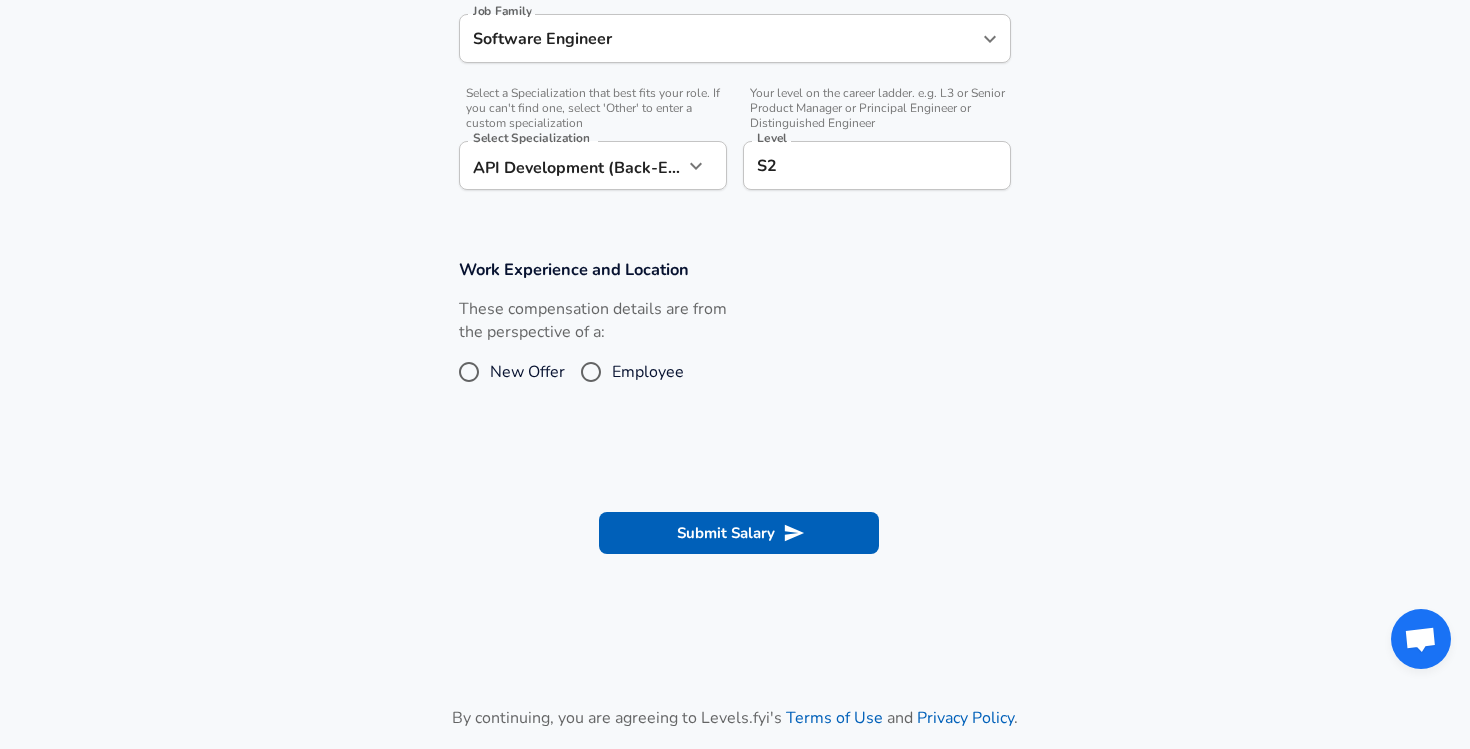 scroll, scrollTop: 627, scrollLeft: 0, axis: vertical 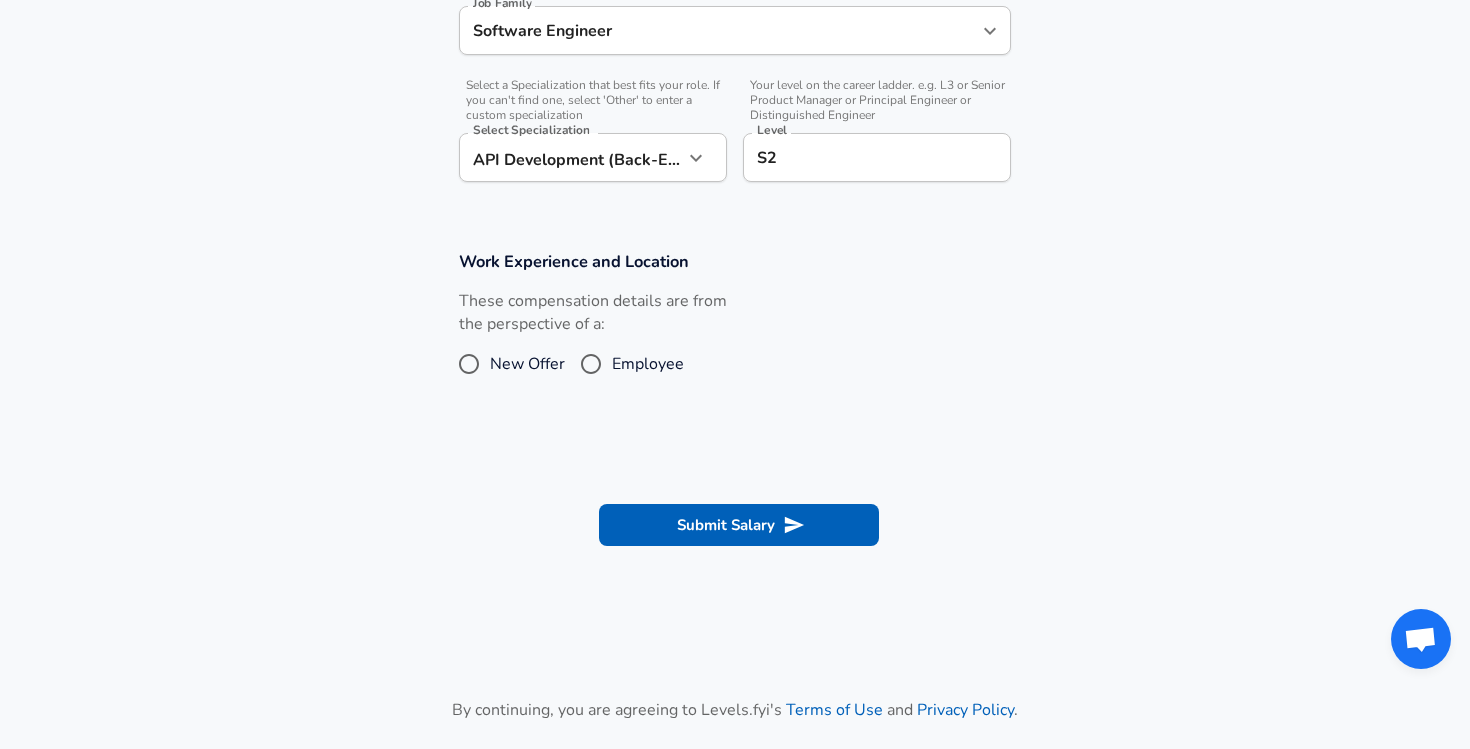 click on "New Offer" at bounding box center (527, 364) 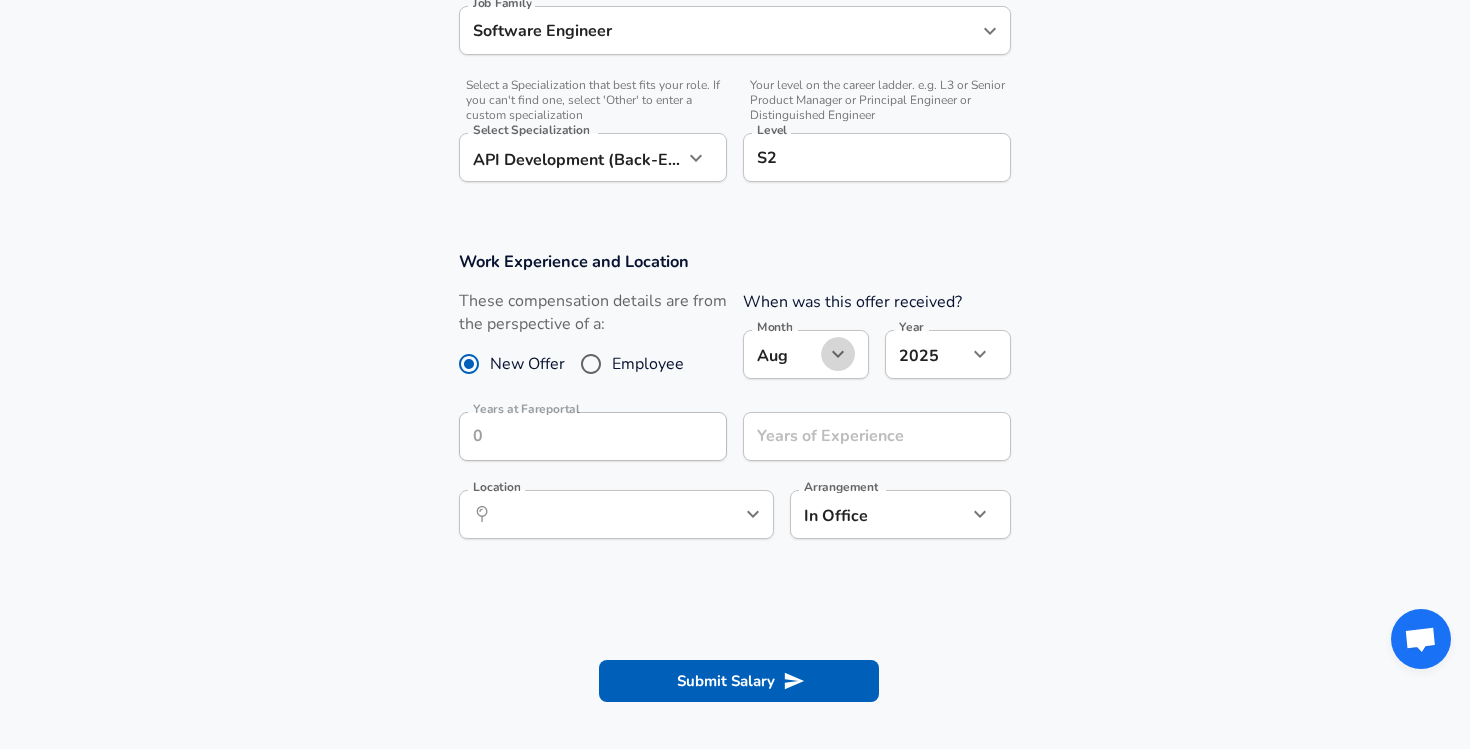 click 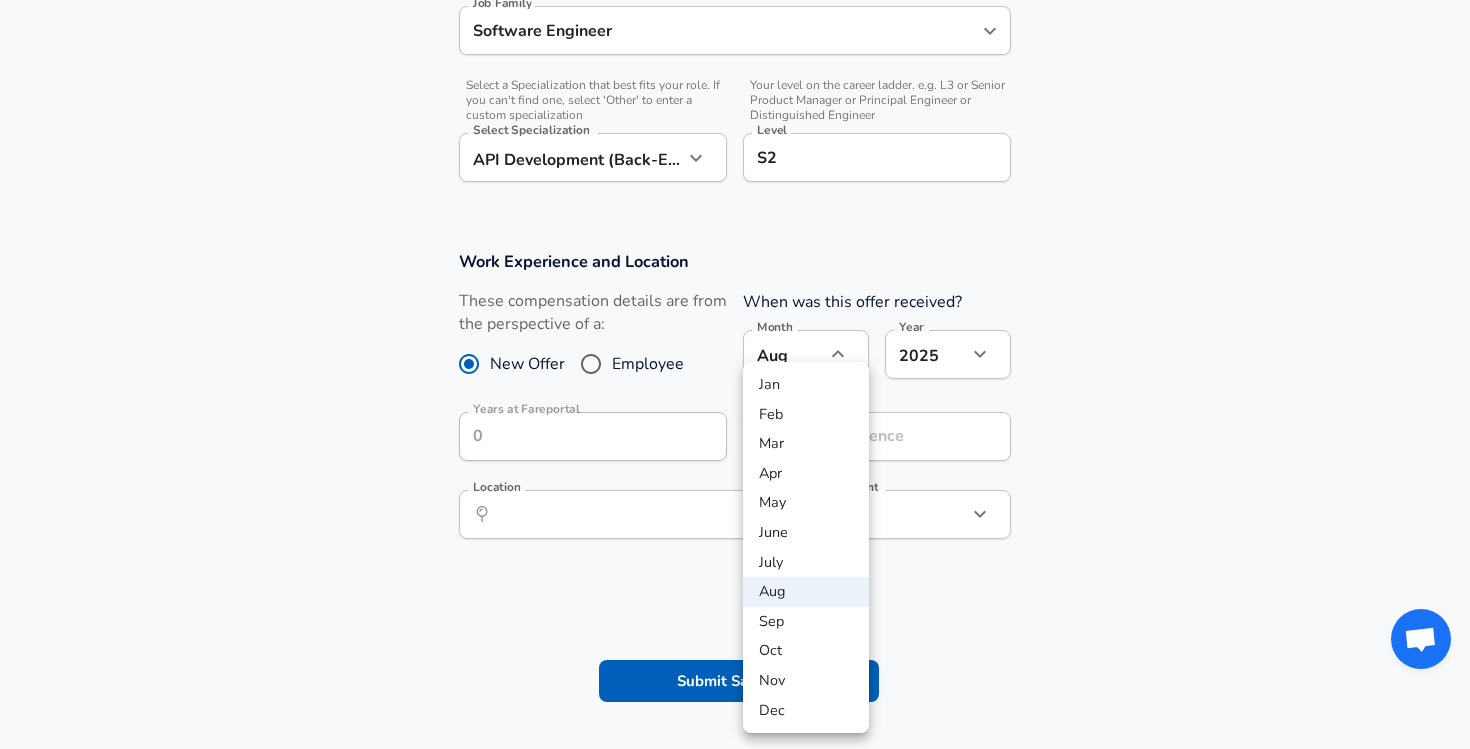 click on "July" at bounding box center (806, 563) 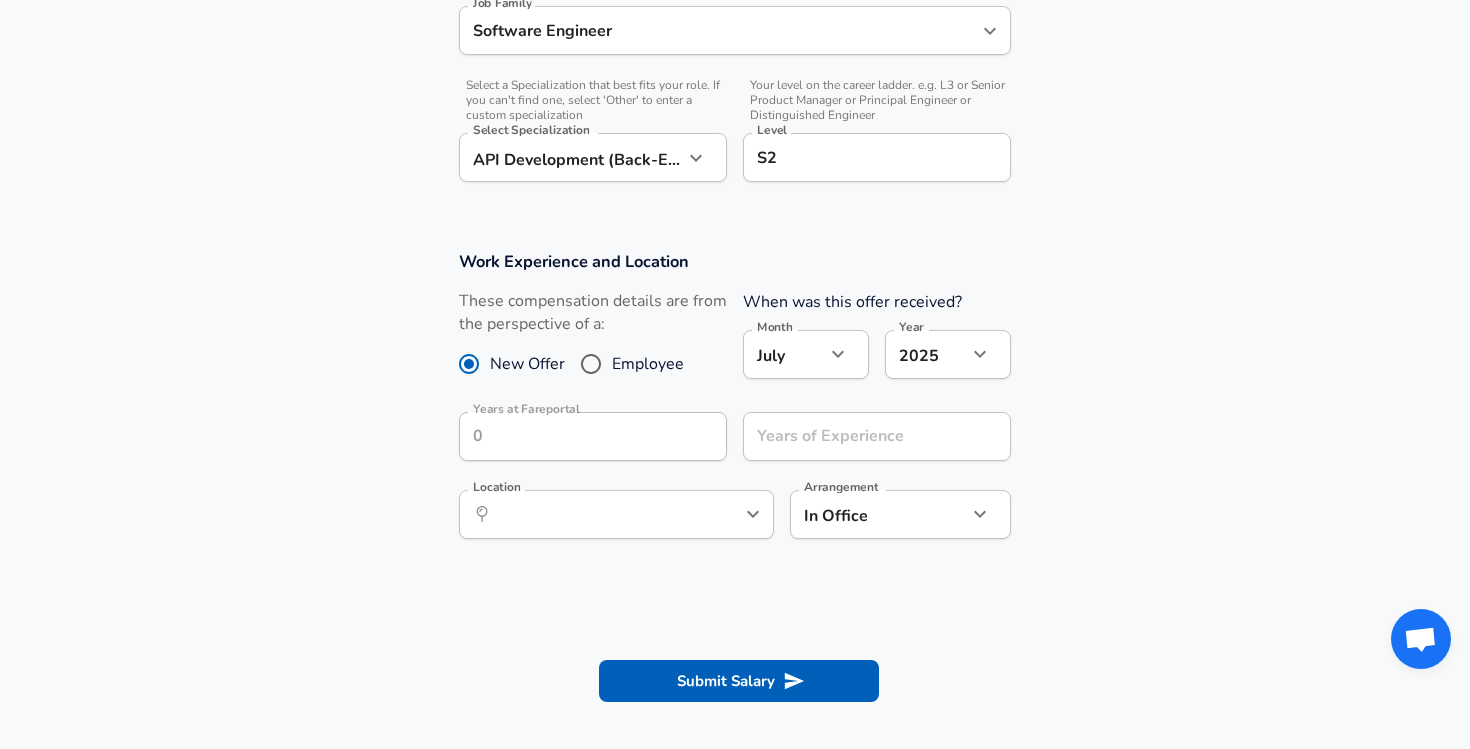 click on "When was this offer received?" at bounding box center [852, 302] 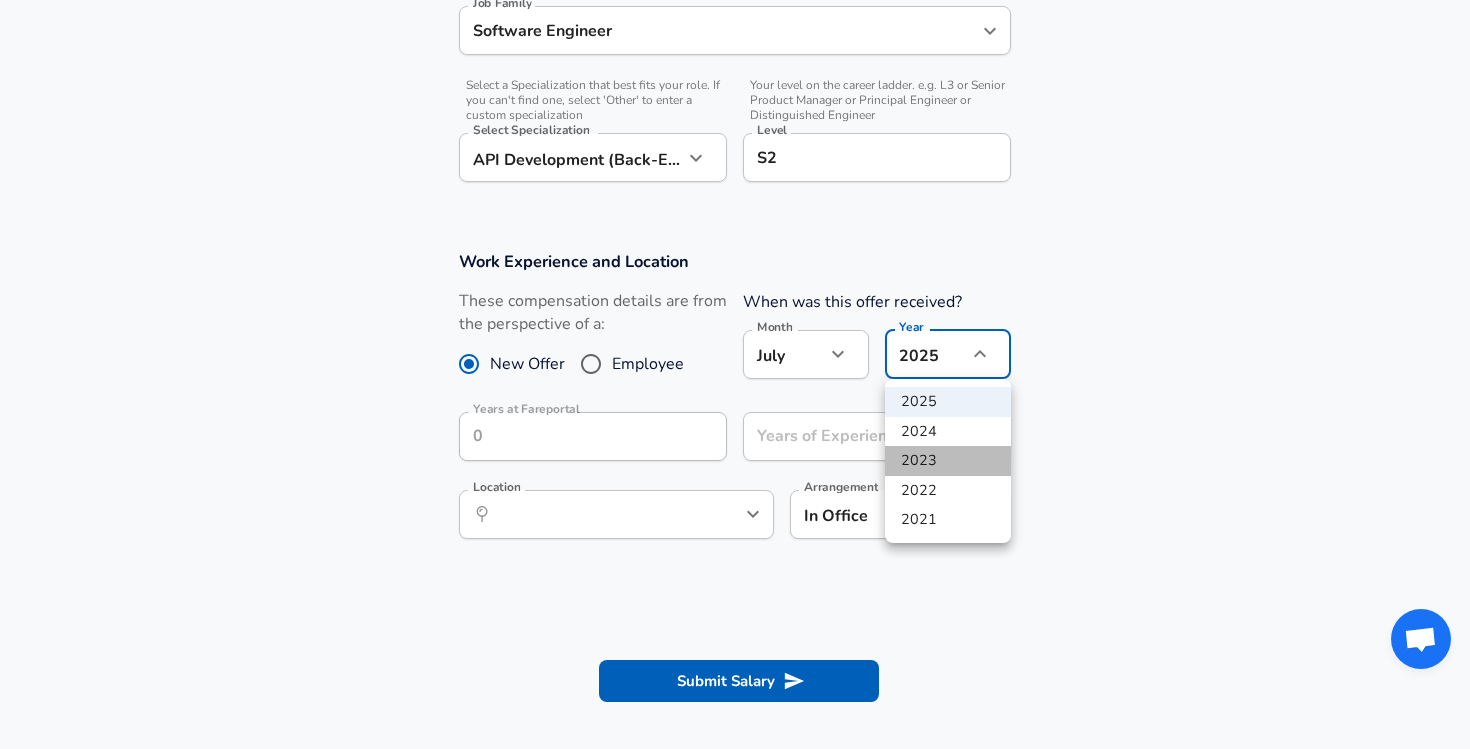 click on "2023" at bounding box center (948, 461) 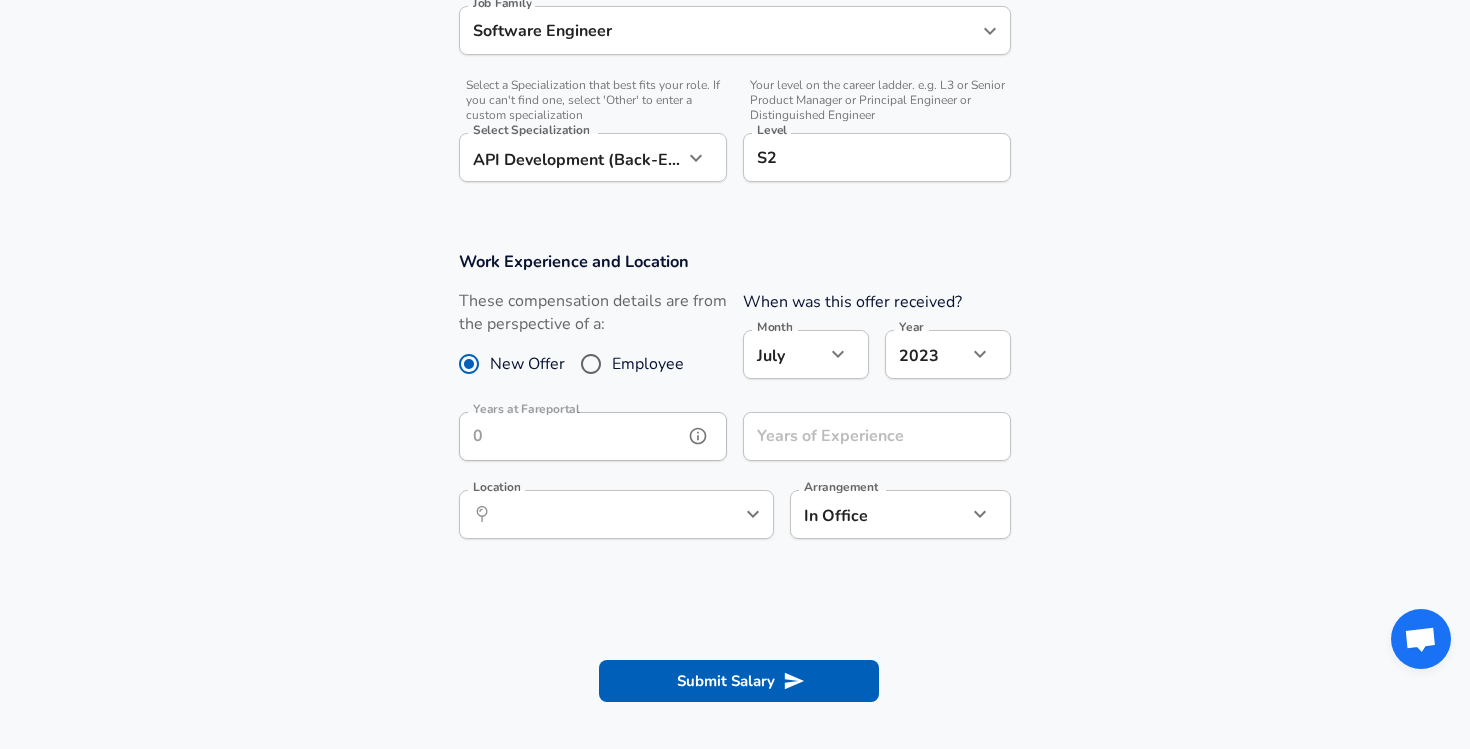 click 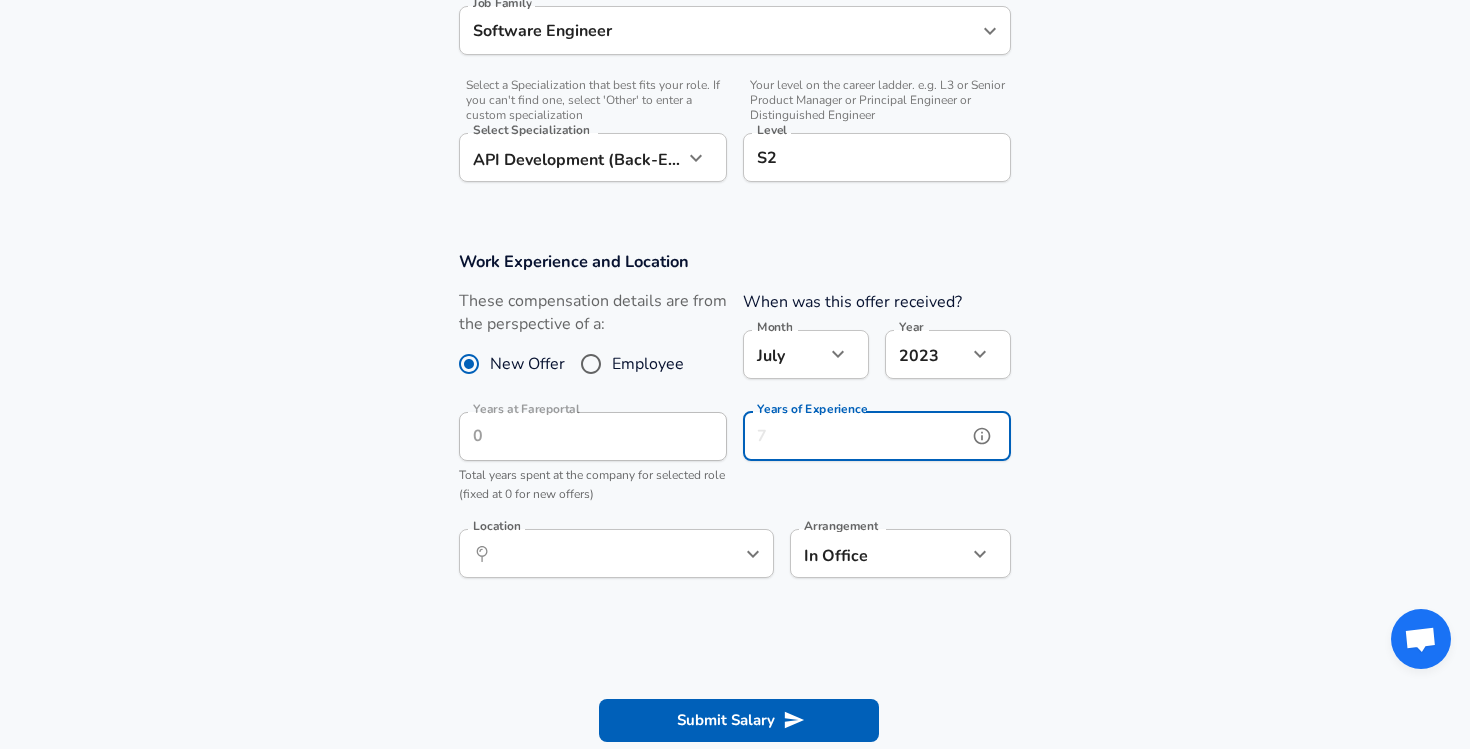 click on "Years of Experience" at bounding box center (855, 436) 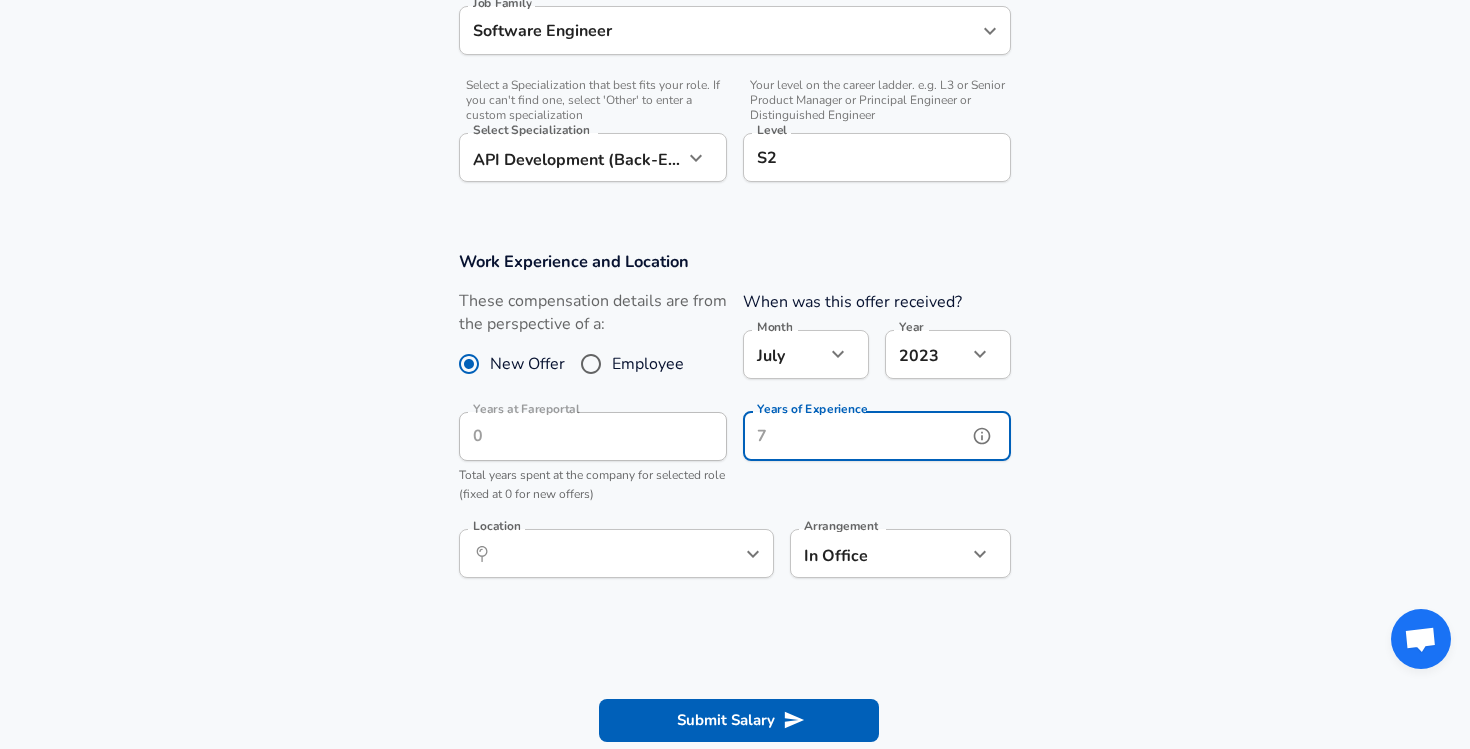 type on "2" 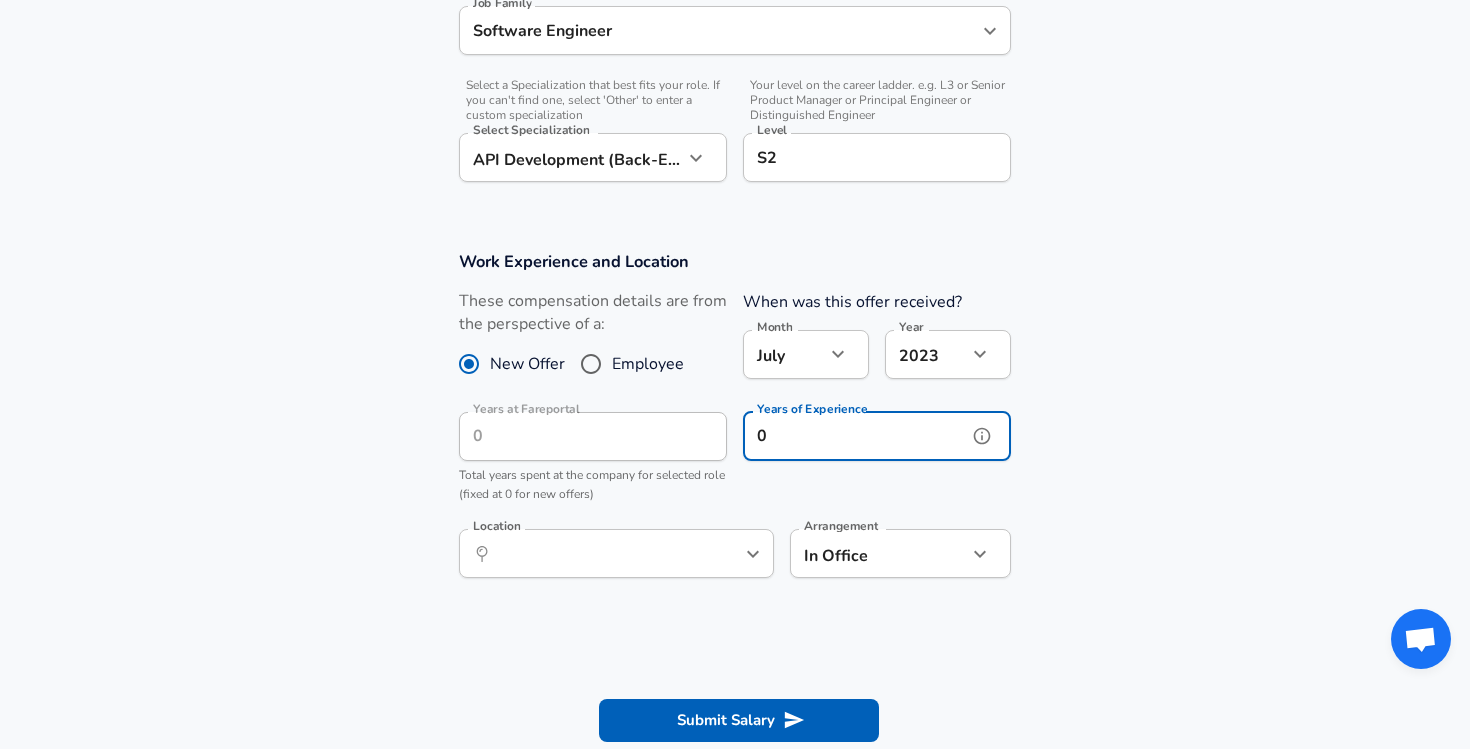 type on "0" 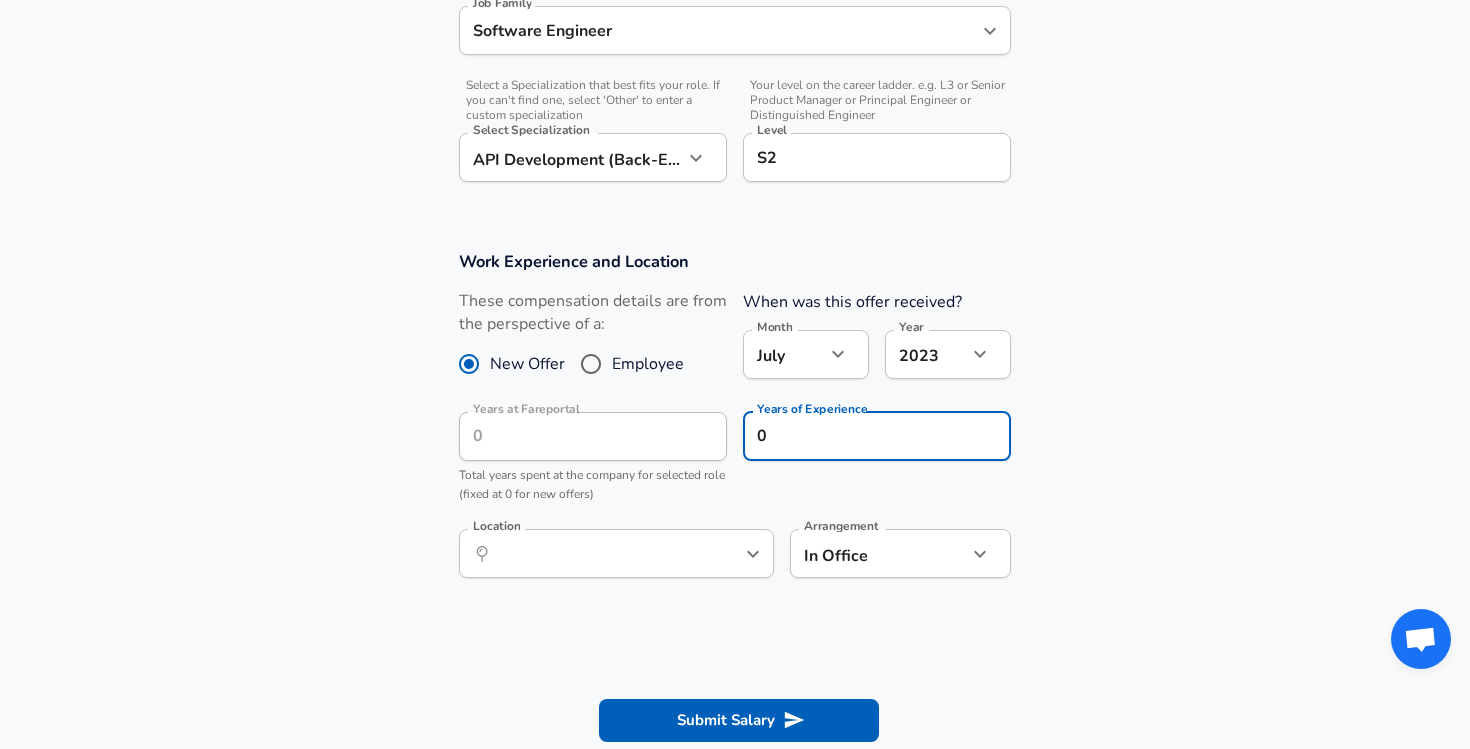click on "Years of Experience 0 Years of Experience" at bounding box center (869, 455) 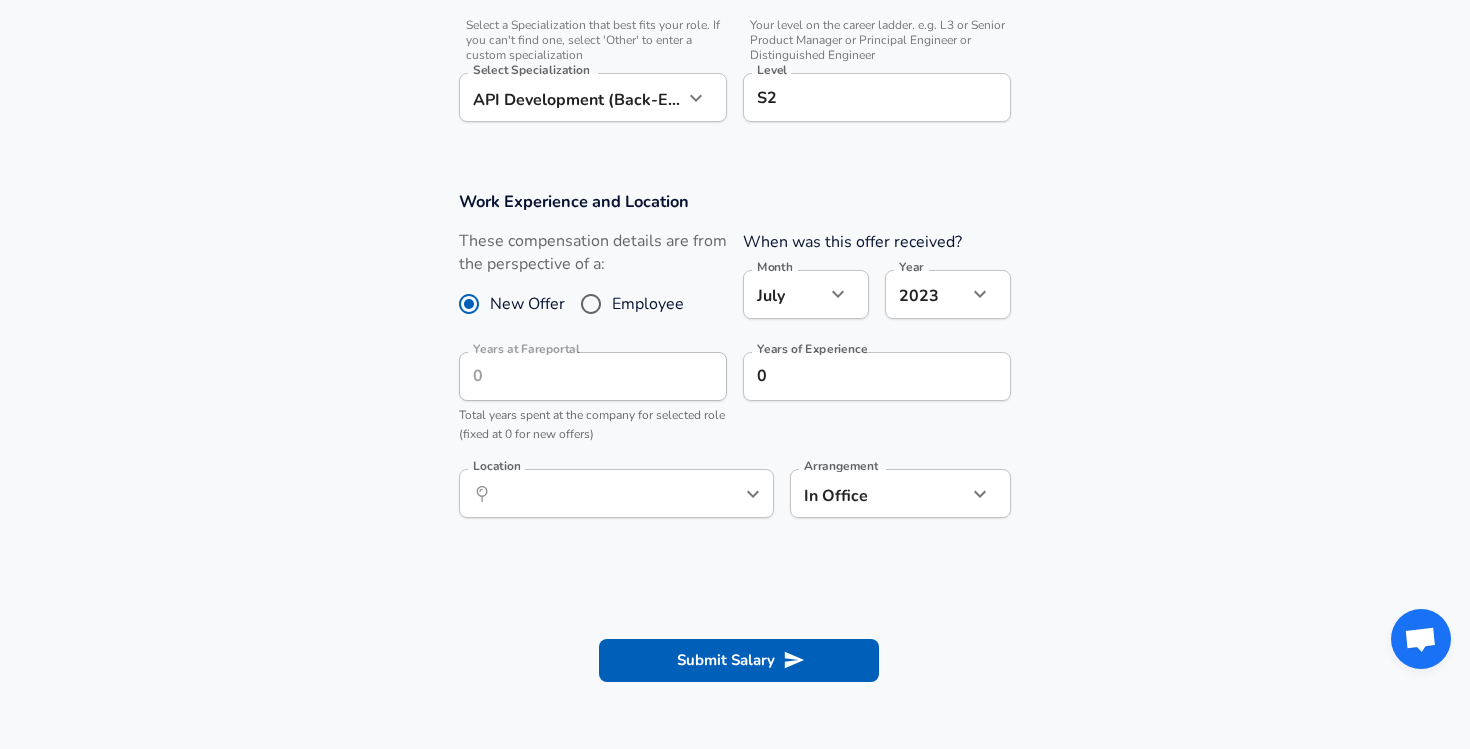 scroll, scrollTop: 690, scrollLeft: 0, axis: vertical 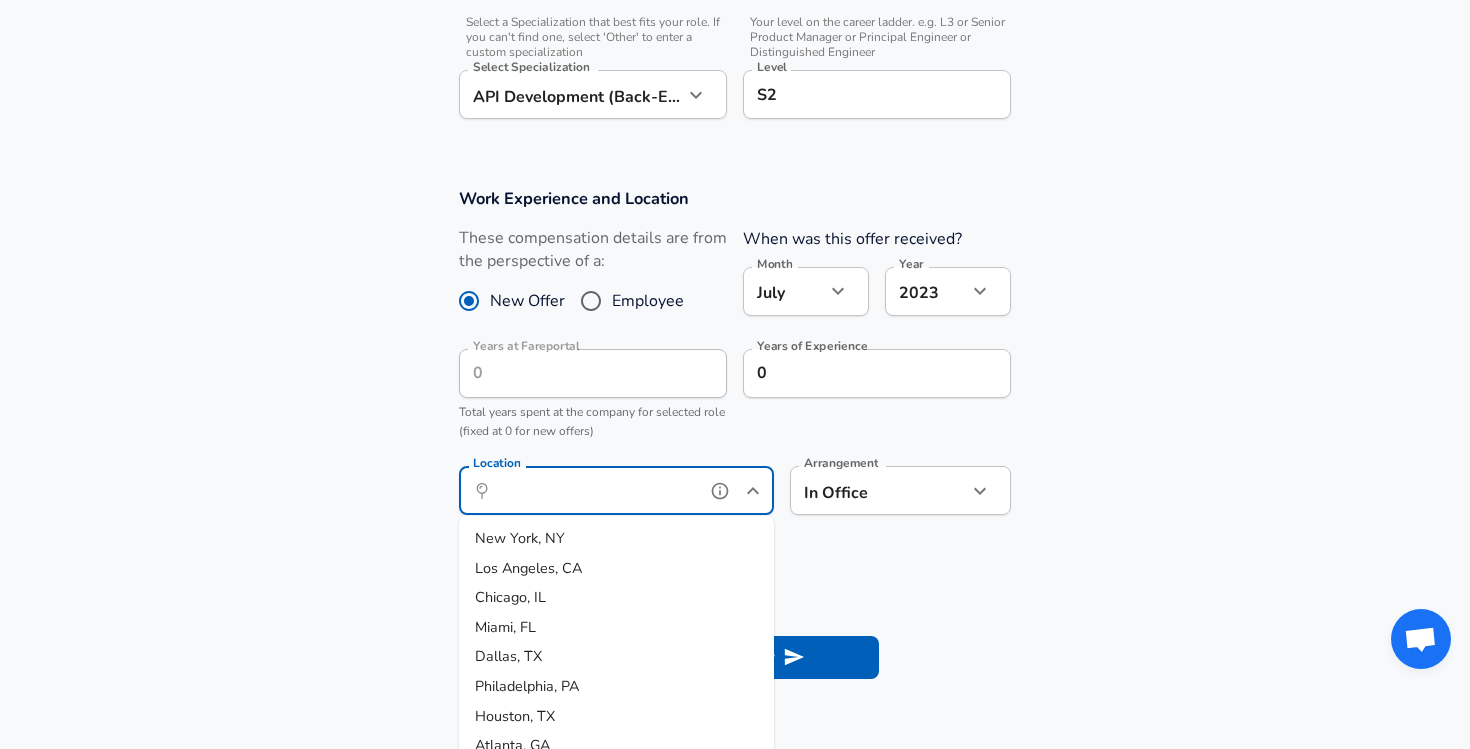 click on "Location" at bounding box center [594, 490] 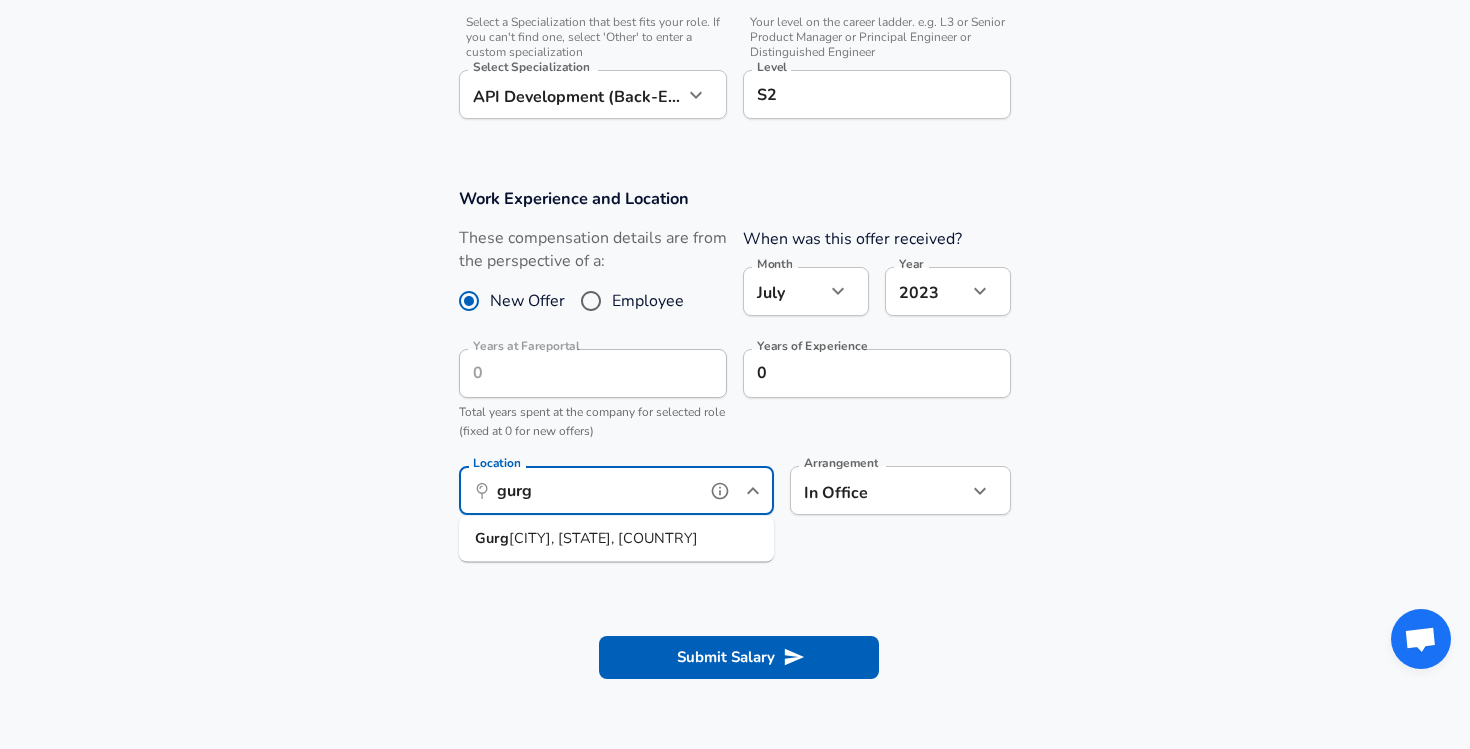 click on "[CITY], [STATE], [COUNTRY]" at bounding box center [616, 539] 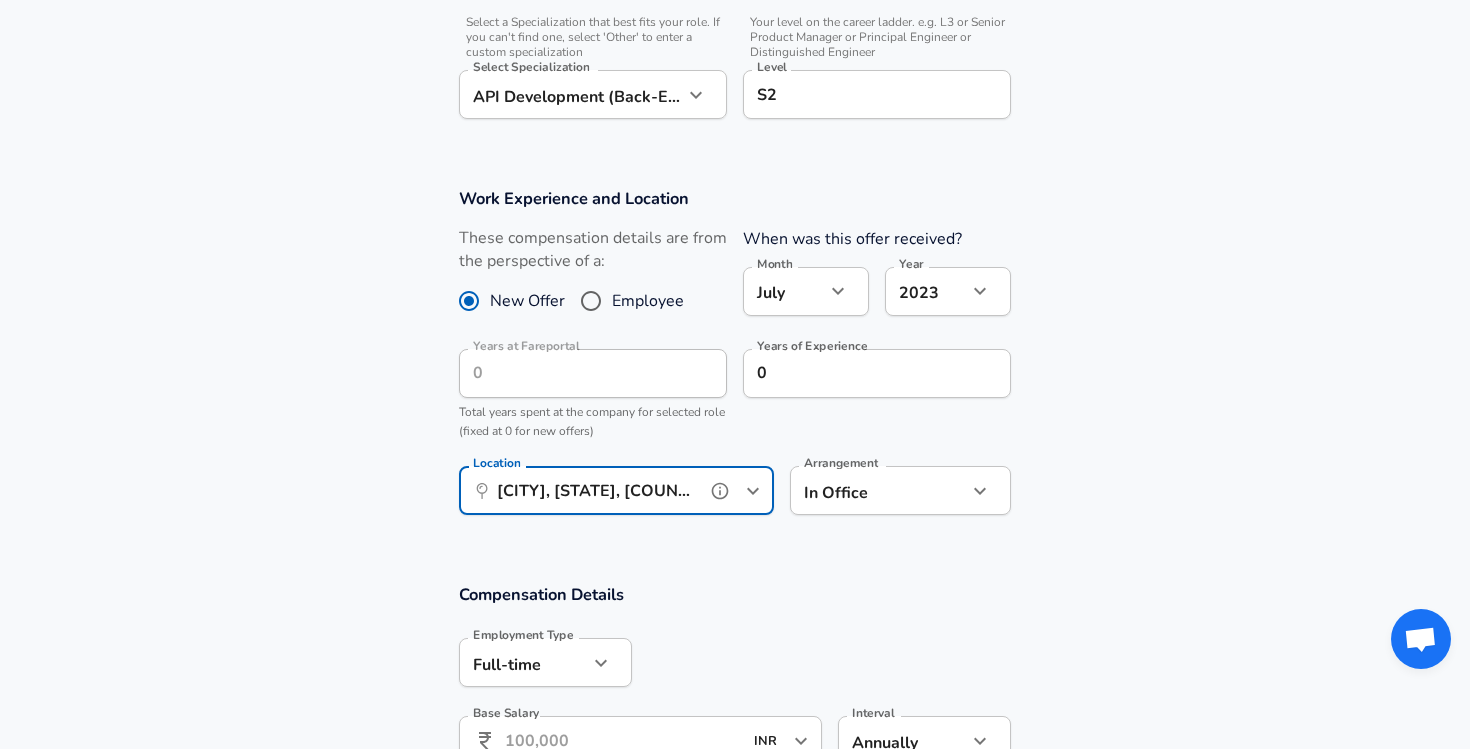 type on "[CITY], [STATE], [COUNTRY]" 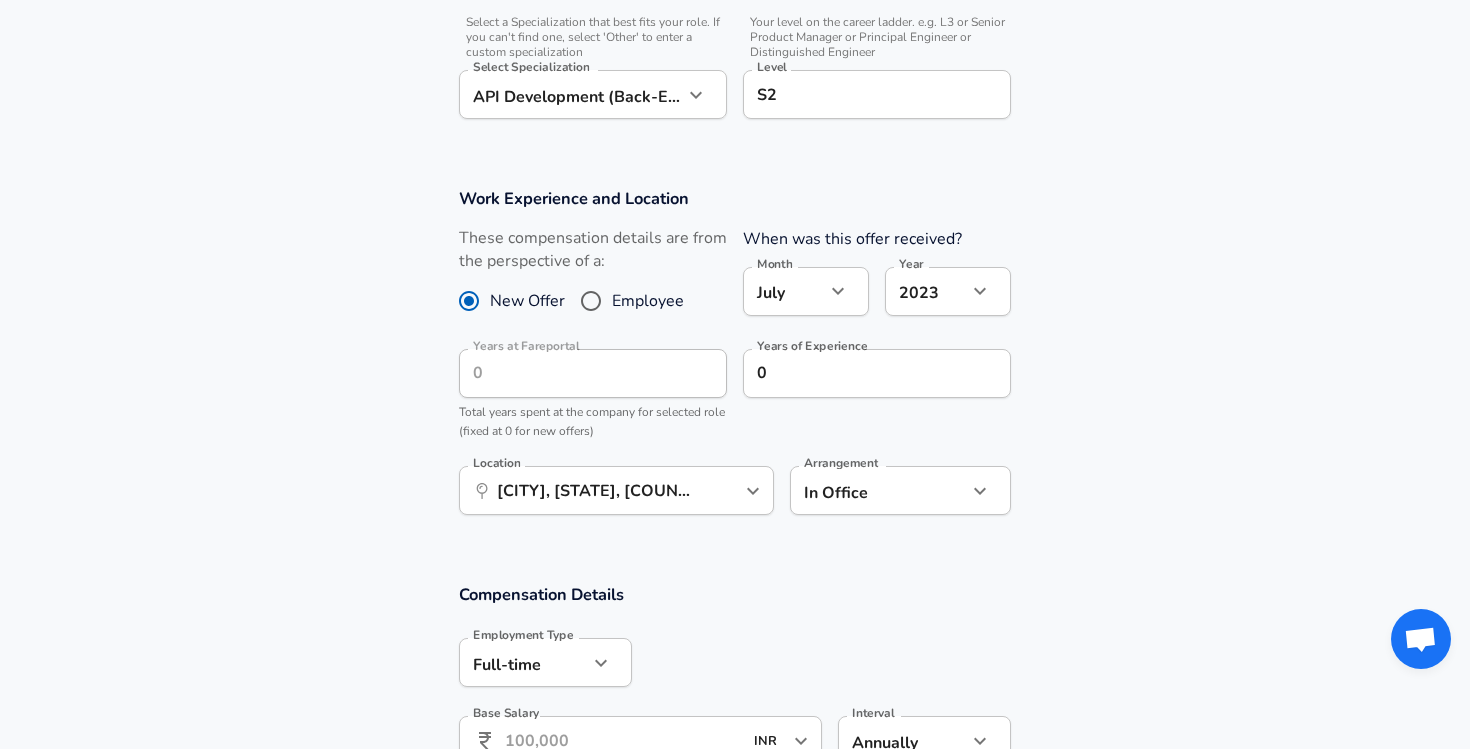 click on "Compensation Details Employment Type Full-time full_time Employment Type Base Salary INR Base Salary Interval Annually yearly Interval If you receive a 13th or 14th month salary (sometimes known as ‘holiday pay’), include that amount here. Stock Information Stock Grant Type RSUs stock Stock Grant Type Total Stock Grant INR Total Stock Grant Additional Compensation Stock Bonus" at bounding box center (735, 829) 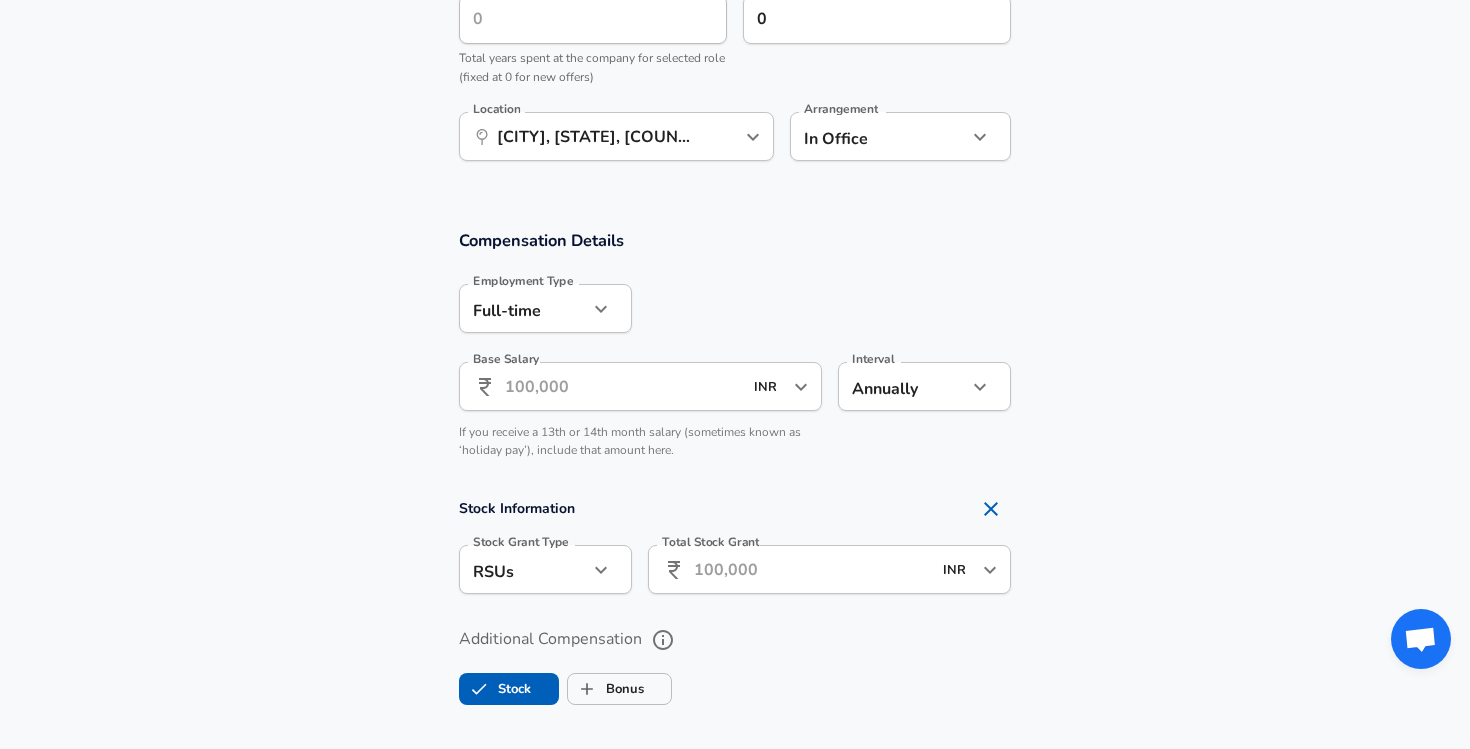 scroll, scrollTop: 1074, scrollLeft: 0, axis: vertical 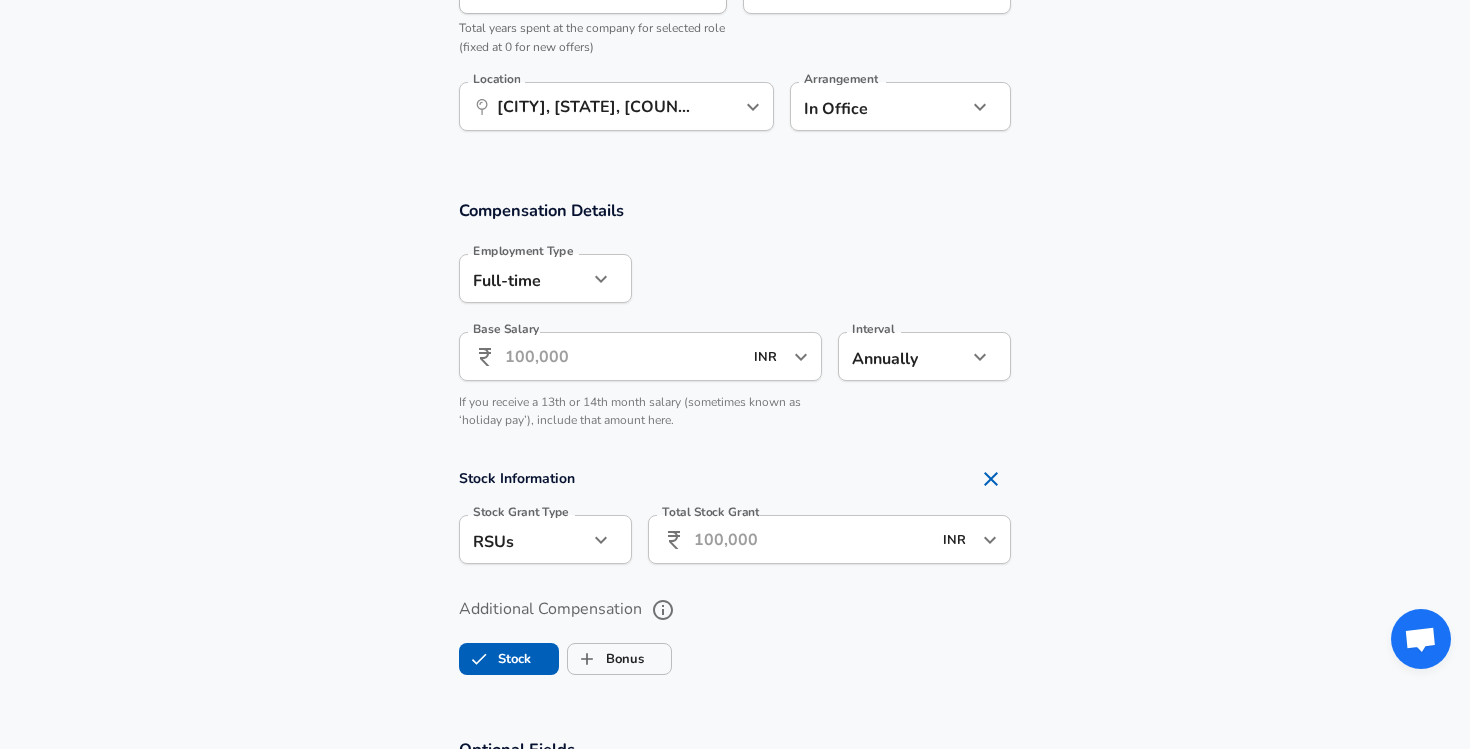 click on "Base Salary" at bounding box center [623, 356] 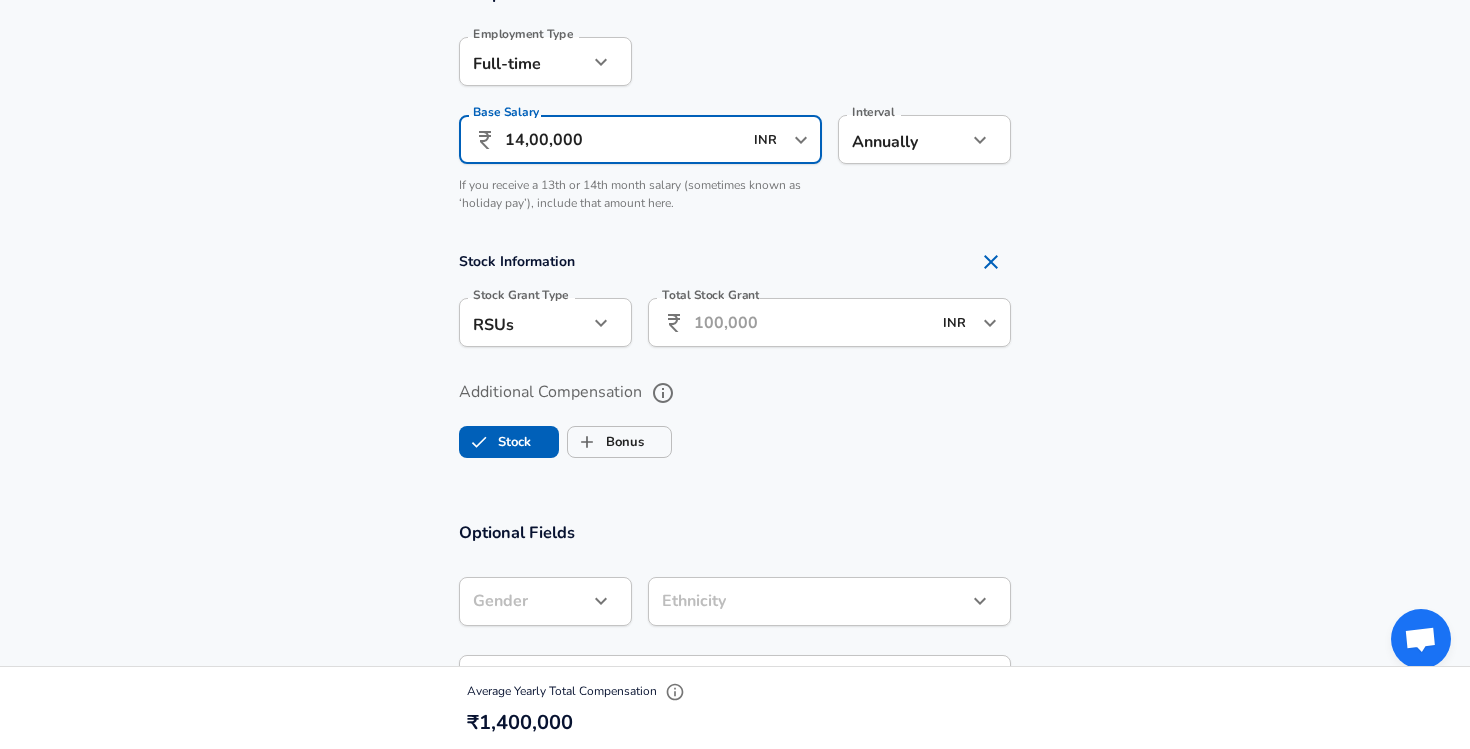 scroll, scrollTop: 1306, scrollLeft: 0, axis: vertical 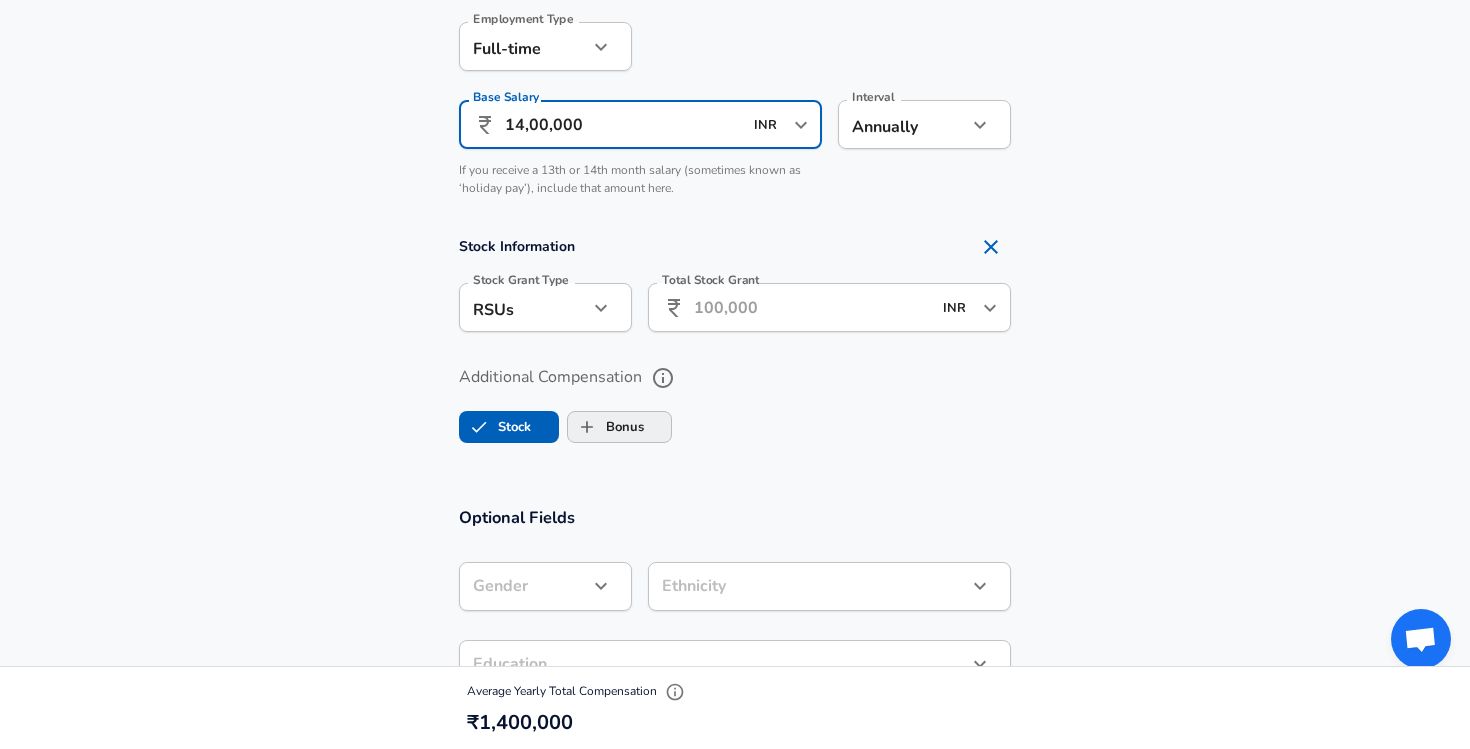 type on "14,00,000" 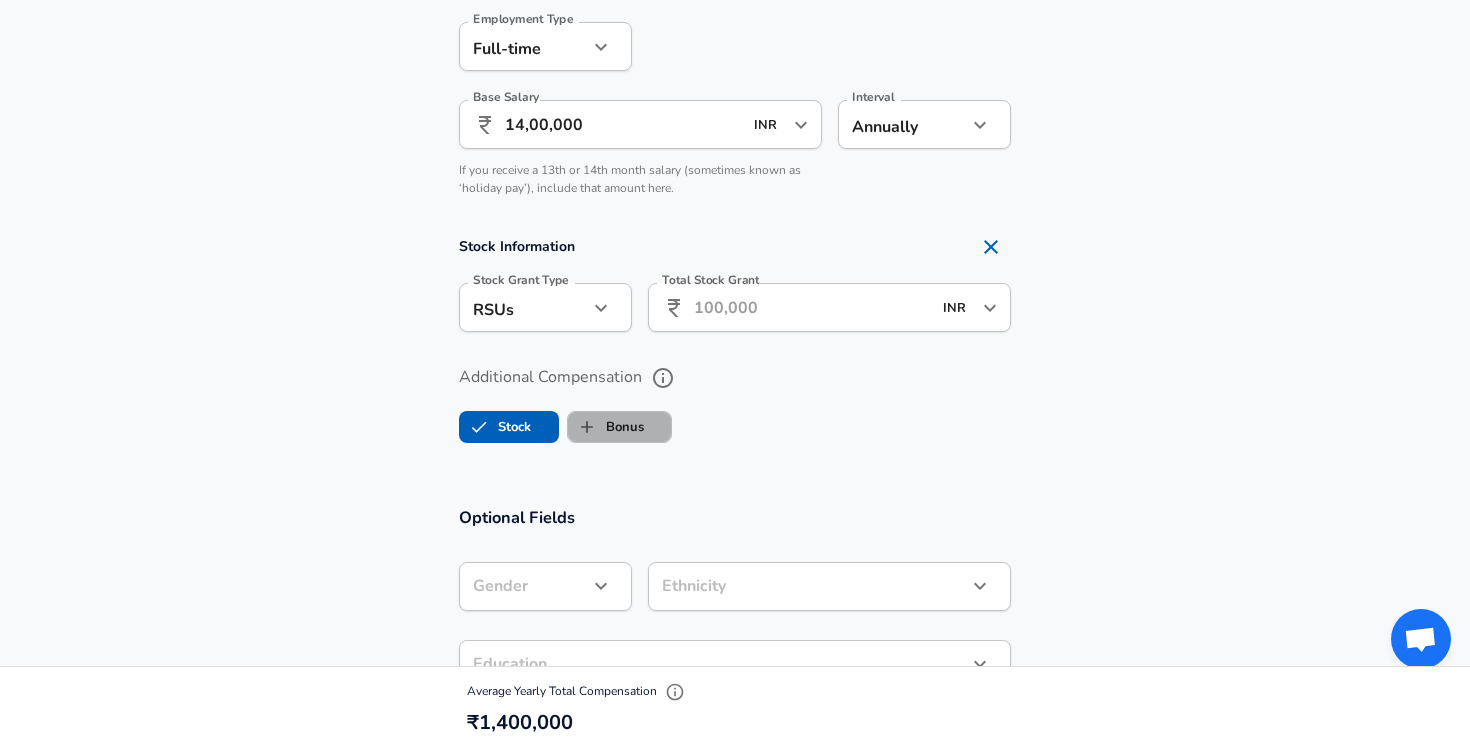 click on "Bonus" at bounding box center [606, 427] 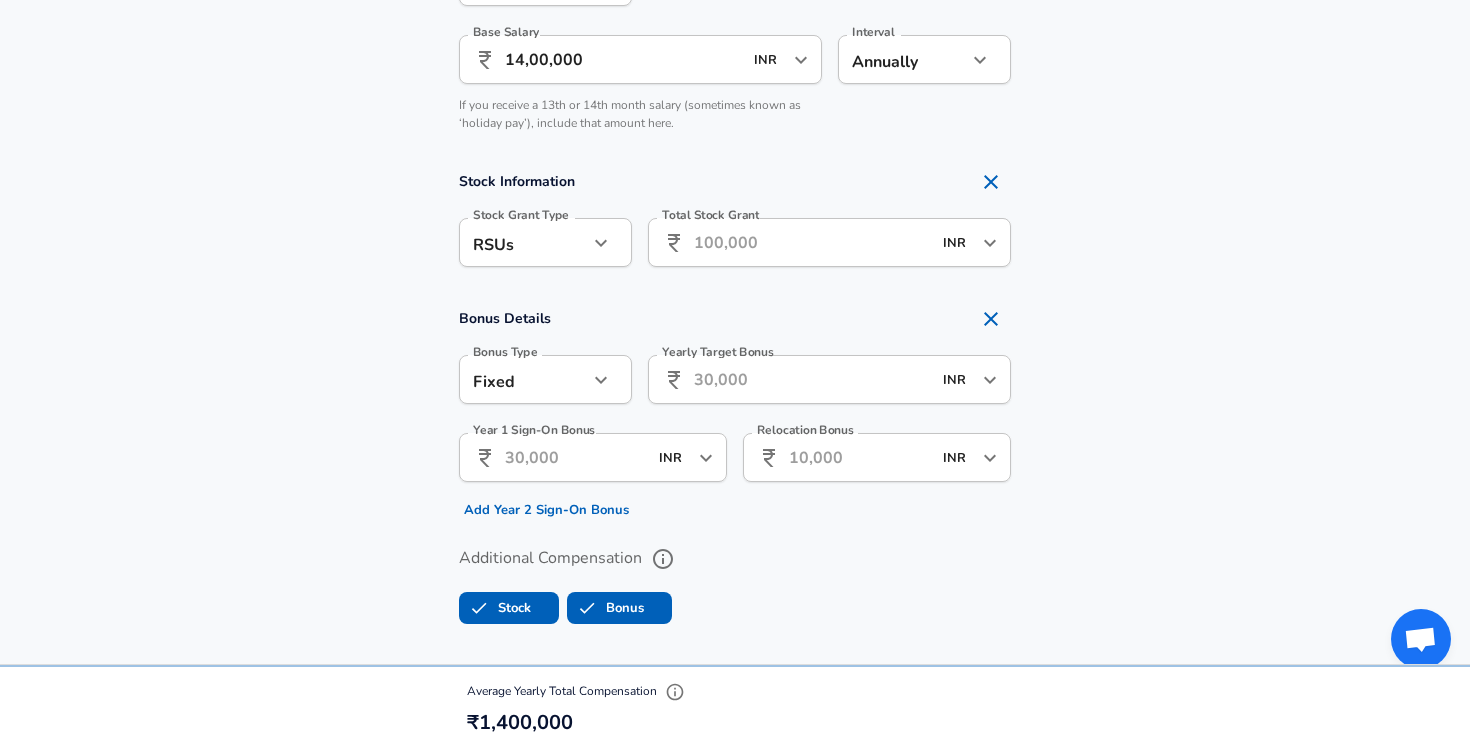 scroll, scrollTop: 1373, scrollLeft: 0, axis: vertical 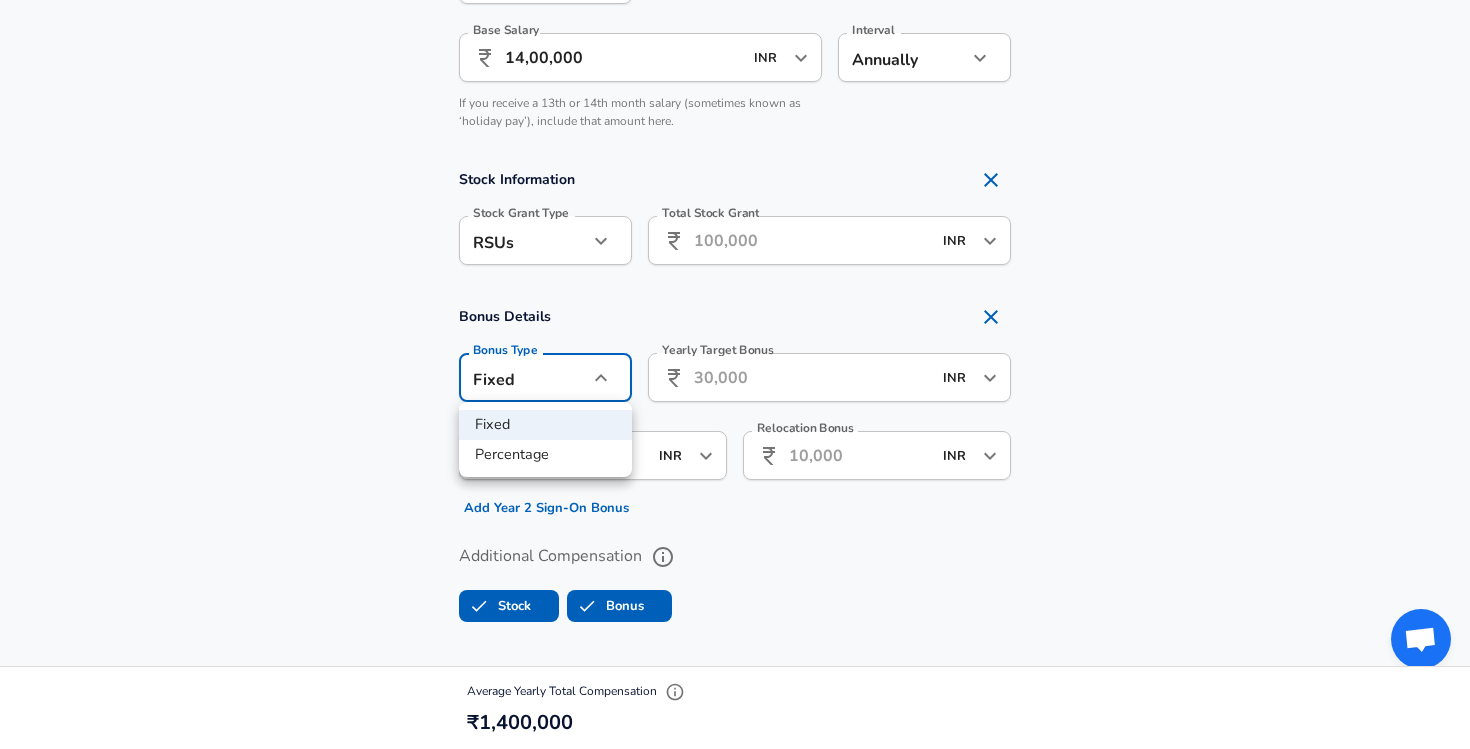 click on "Restart Add Your Salary Upload your offer letter to verify your submission Enhance Privacy and Anonymity No Automatically hides specific fields until there are enough submissions to safely display the full details. More Details Based on your submission and the data points that we have already collected, we will automatically hide and anonymize specific fields if there aren't enough data points to remain sufficiently anonymous. Company & Title Information Enter the company you received your offer from Company Fareportal Company Select the title that closest resembles your official title. This should be similar to the title that was present on your offer letter. Title Software Engineer Title Job Family Software Engineer Job Family Select a Specialization that best fits your role. If you can't find one, select 'Other' to enter a custom specialization Select Specialization API Development (Back-End) API Development (Back-End) Select Specialization Level S2 Level Work Experience and Location New Offer" at bounding box center (735, -999) 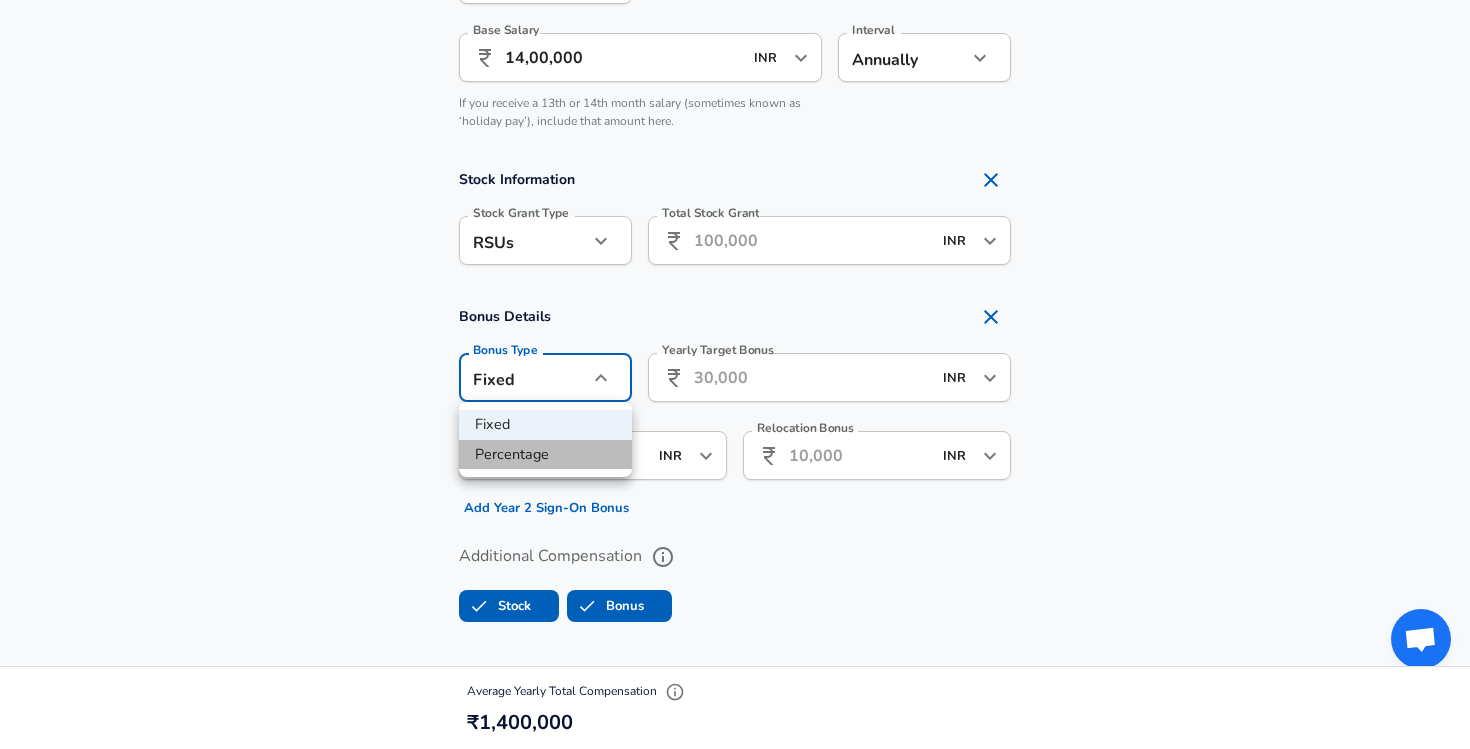 click on "Percentage" at bounding box center [545, 455] 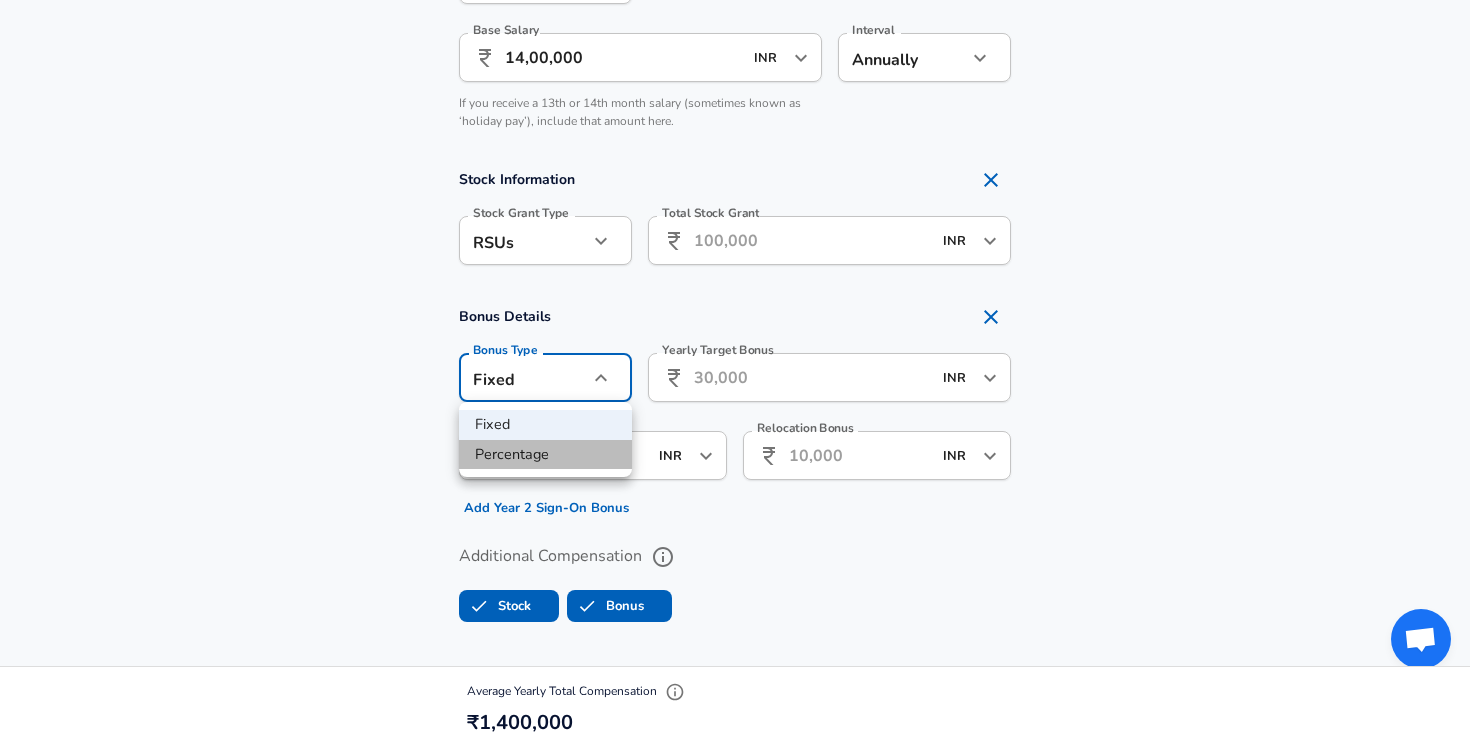 type on "percentage" 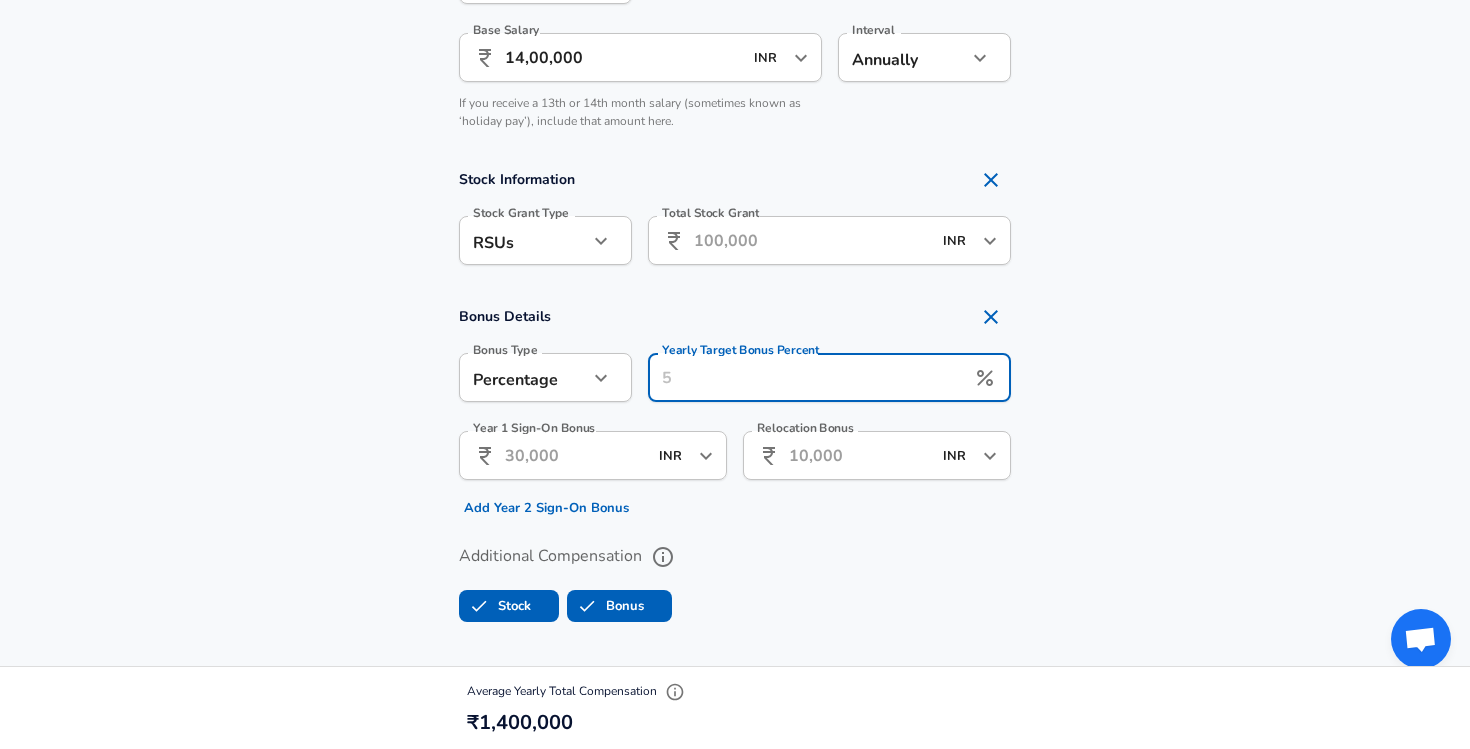 click on "Yearly Target Bonus Percent" at bounding box center [806, 377] 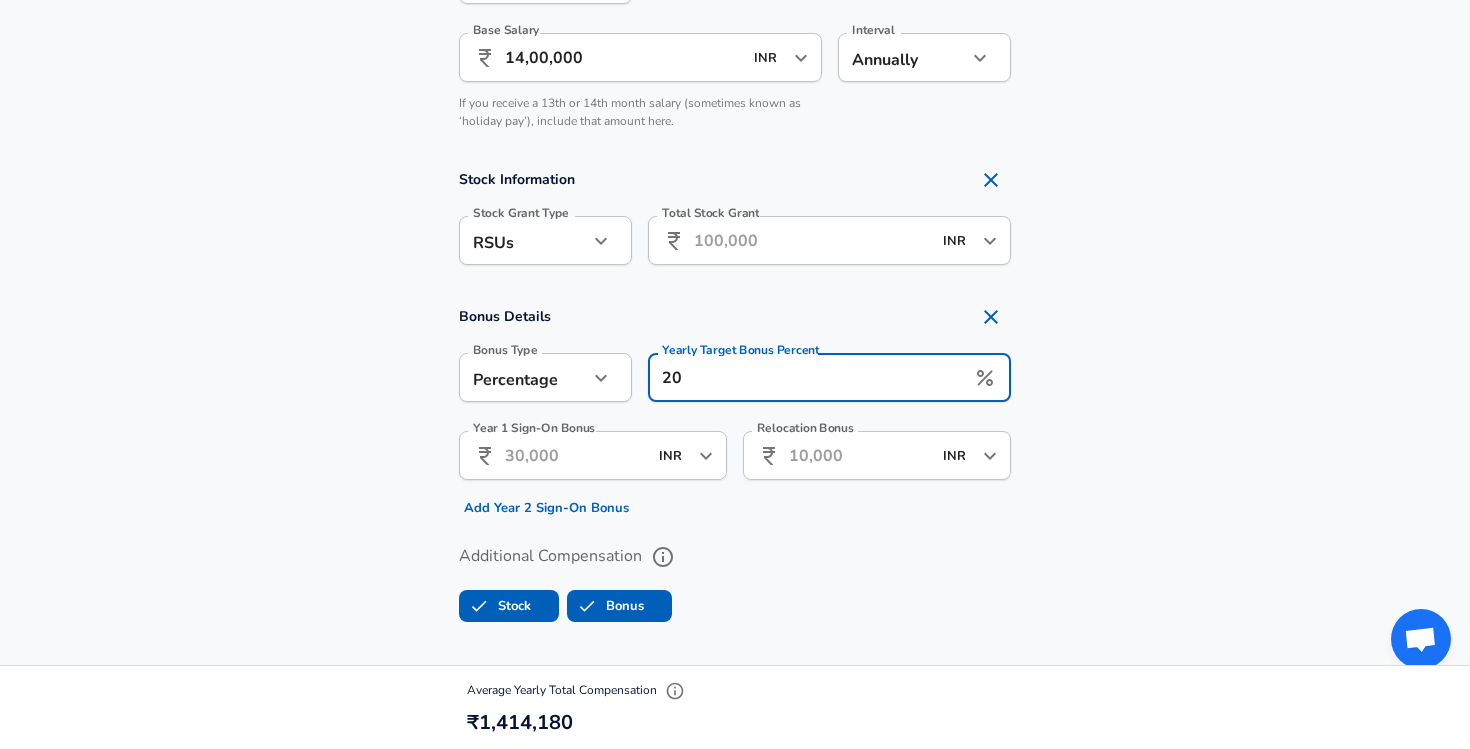type on "20" 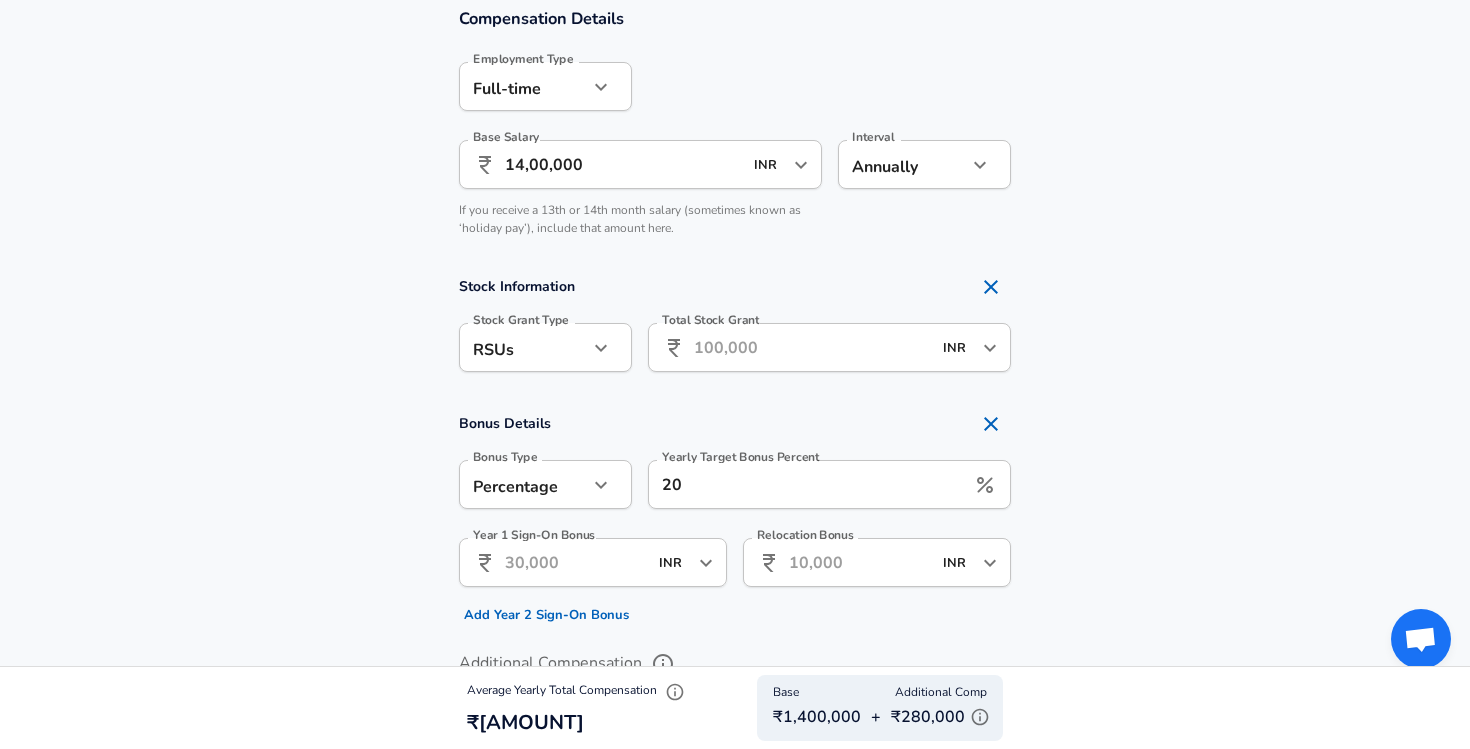 scroll, scrollTop: 1227, scrollLeft: 0, axis: vertical 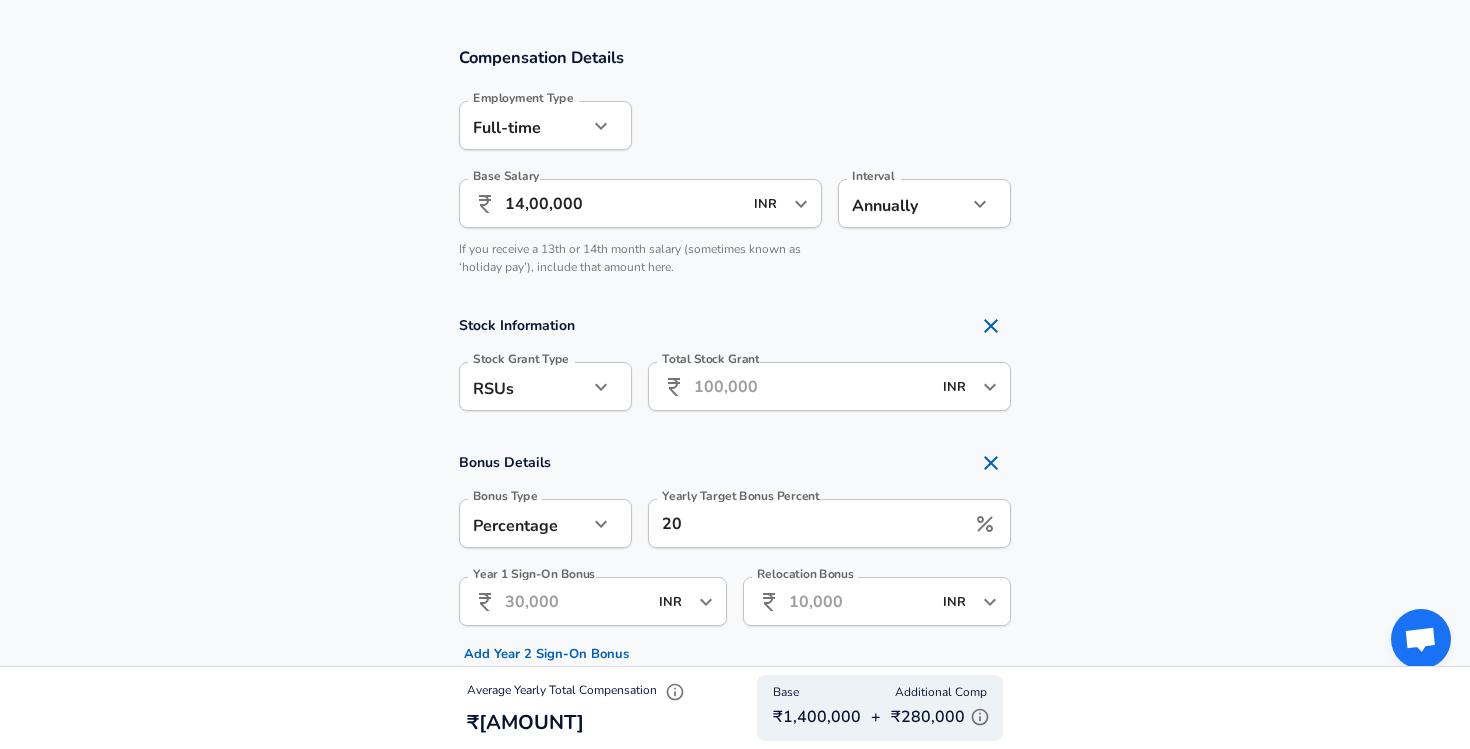 click on "14,00,000" at bounding box center (623, 203) 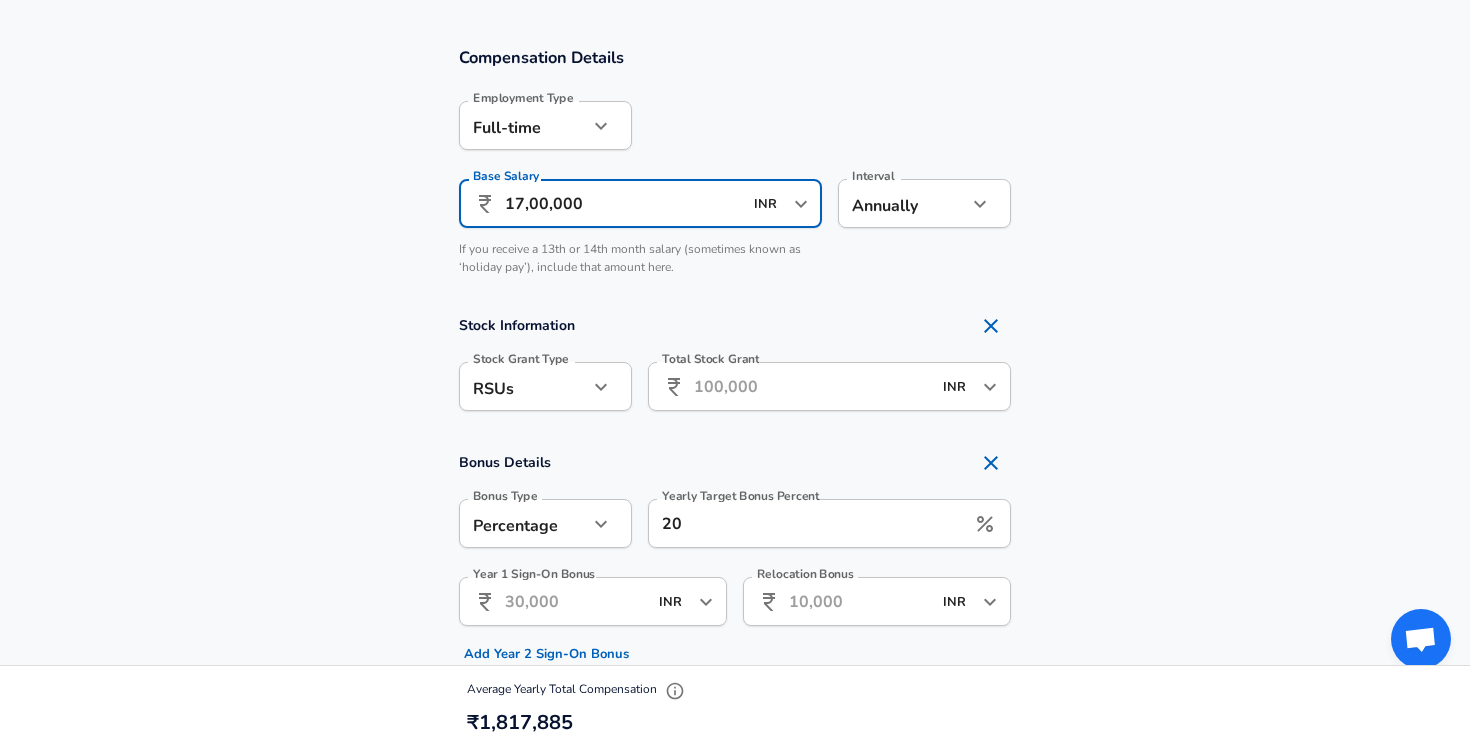 type on "17,00,000" 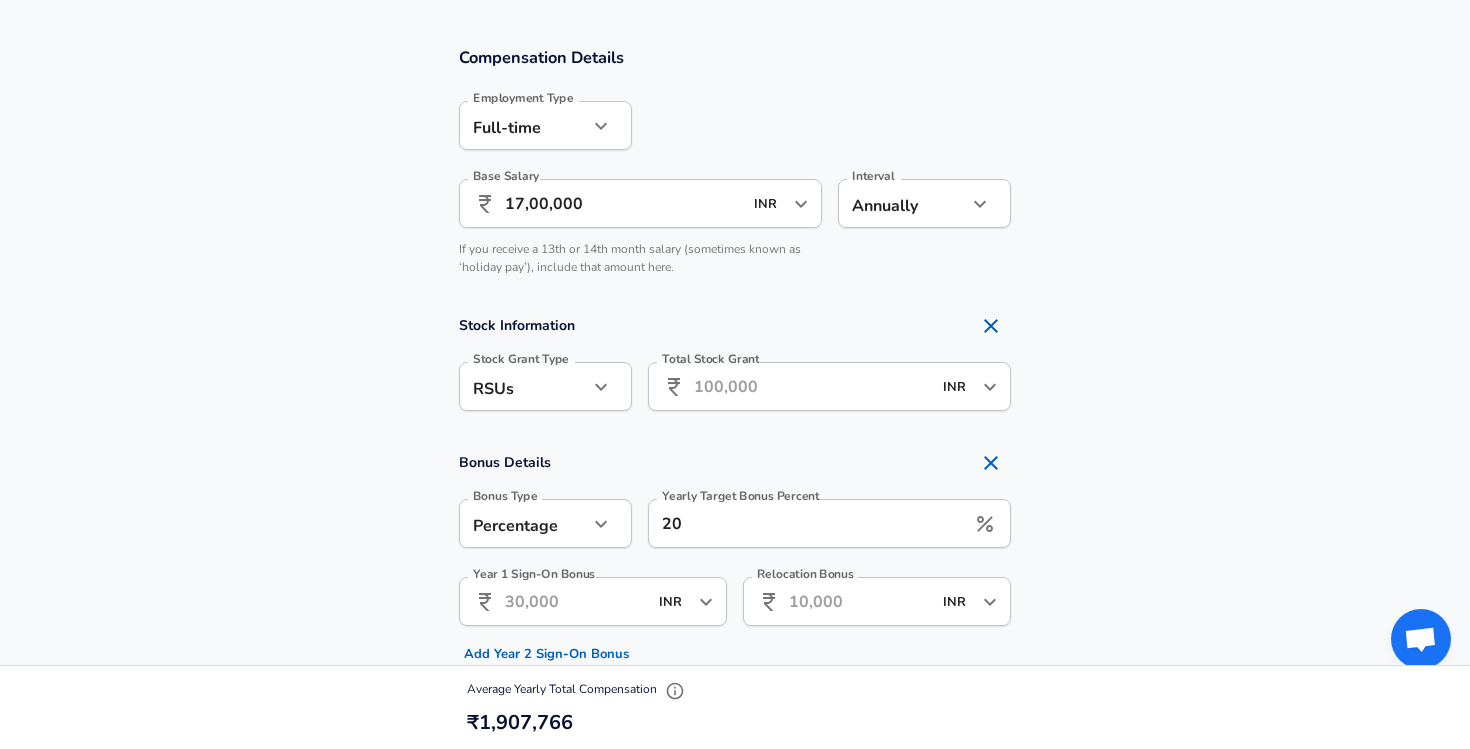 click on "Bonus Details Bonus Type Percentage percentage Bonus Type Yearly Target Bonus Percent 20 Yearly Target Bonus Percent Year 1 Sign-On Bonus INR Year 1 Sign-On Bonus Add Year 2 Sign-On Bonus Relocation Bonus INR Relocation Bonus" at bounding box center [735, 556] 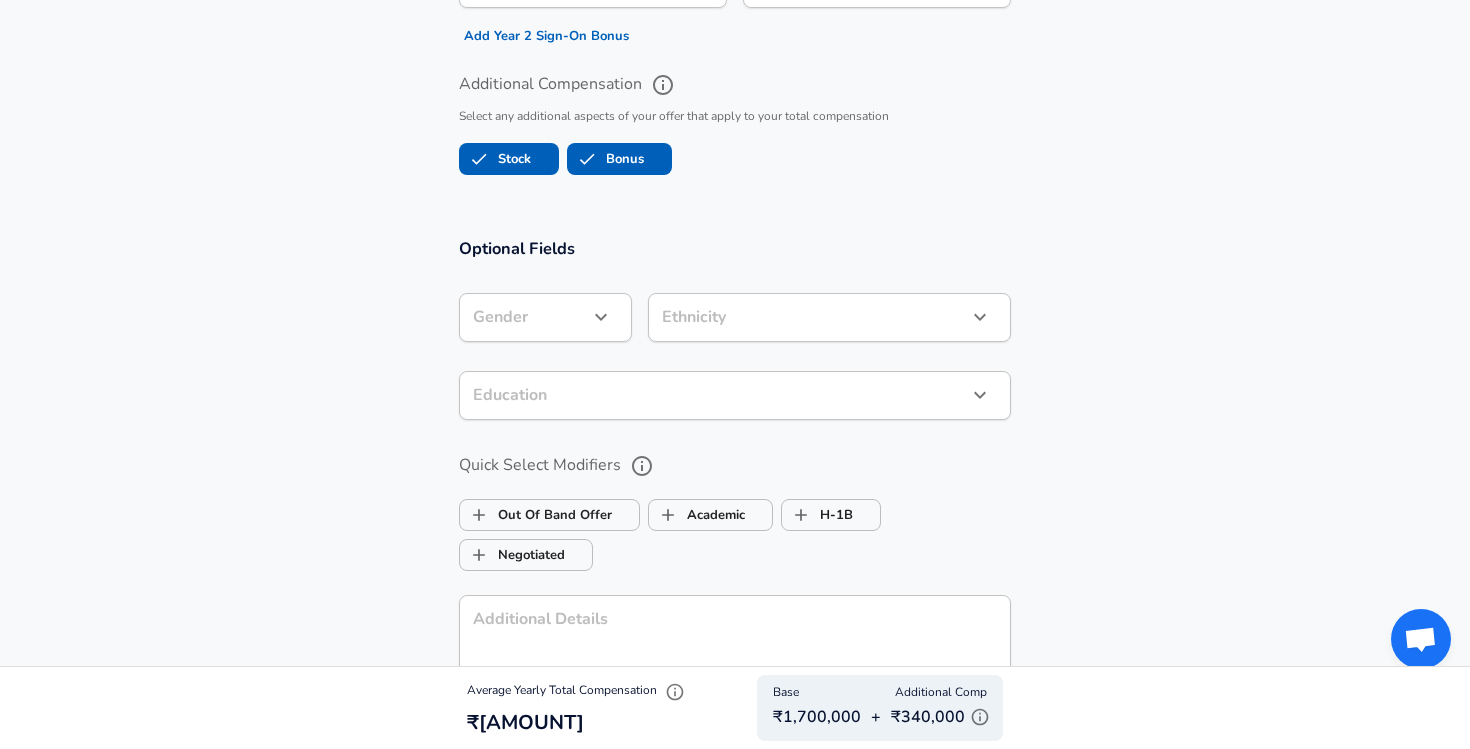 scroll, scrollTop: 1863, scrollLeft: 0, axis: vertical 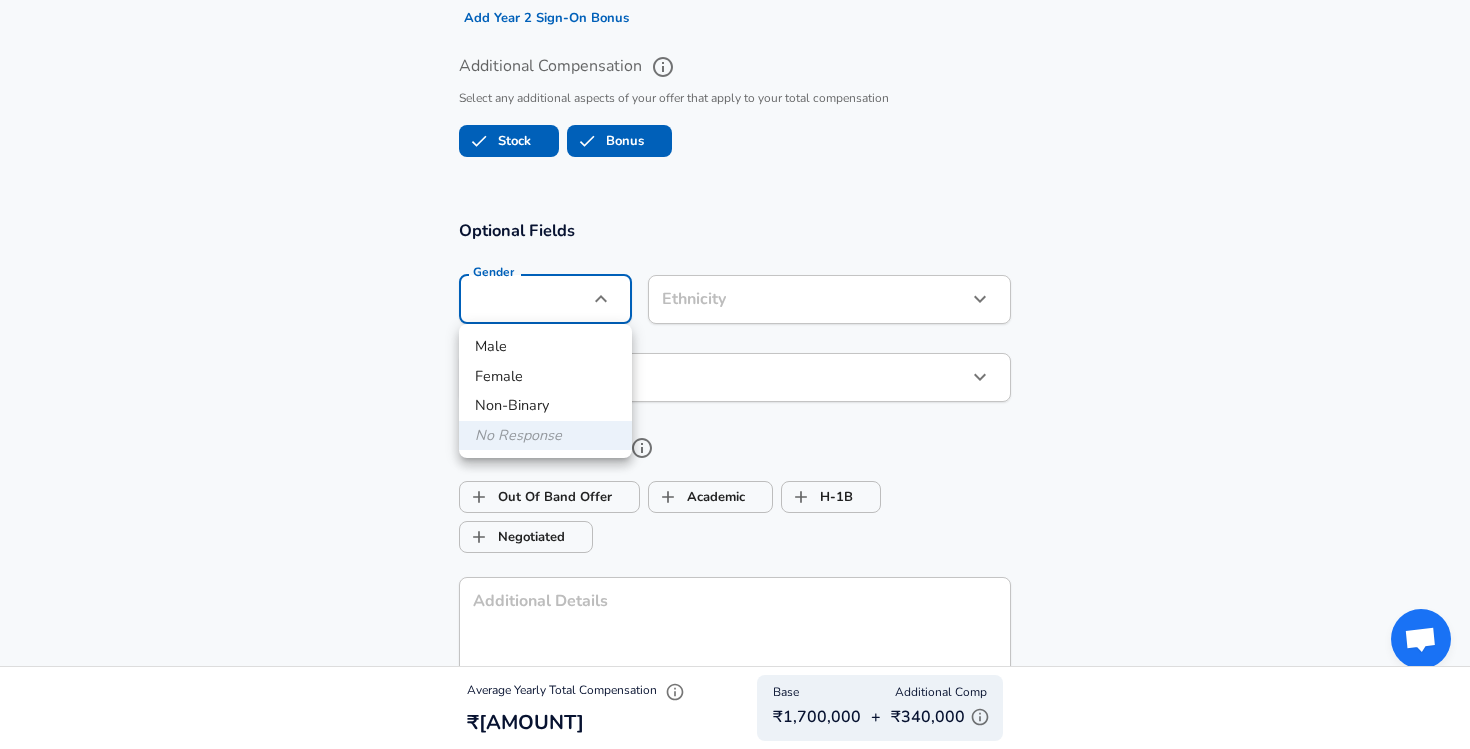 click on "Restart Add Your Salary Upload your offer letter to verify your submission Enhance Privacy and Anonymity No Automatically hides specific fields until there are enough submissions to safely display the full details. More Details Based on your submission and the data points that we have already collected, we will automatically hide and anonymize specific fields if there aren't enough data points to remain sufficiently anonymous. Company & Title Information Enter the company you received your offer from Company Fareportal Company Select the title that closest resembles your official title. This should be similar to the title that was present on your offer letter. Title Software Engineer Title Job Family Software Engineer Job Family Select a Specialization that best fits your role. If you can't find one, select 'Other' to enter a custom specialization Select Specialization API Development (Back-End) API Development (Back-End) Select Specialization Level S2 Level Work Experience and Location New Offer" at bounding box center [735, -1489] 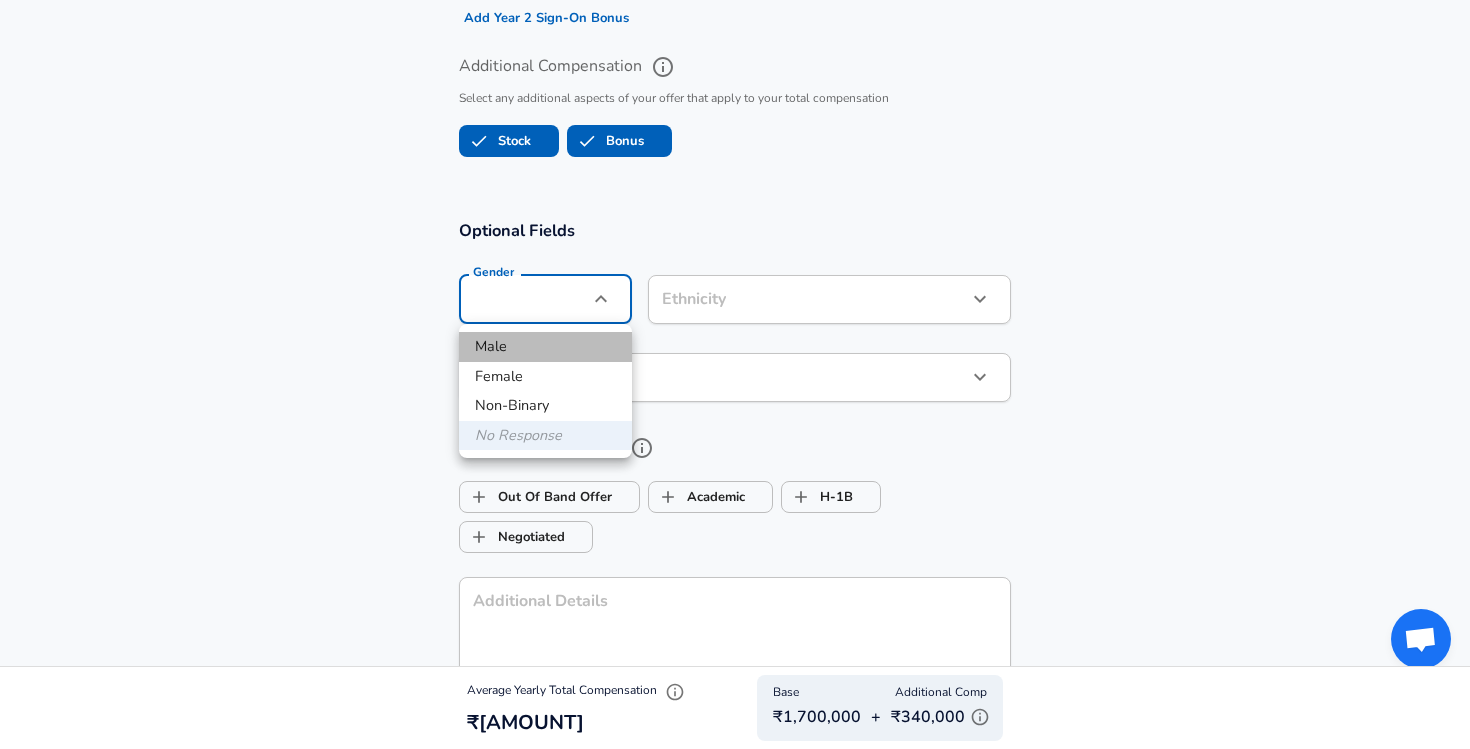 click on "Male" at bounding box center (545, 347) 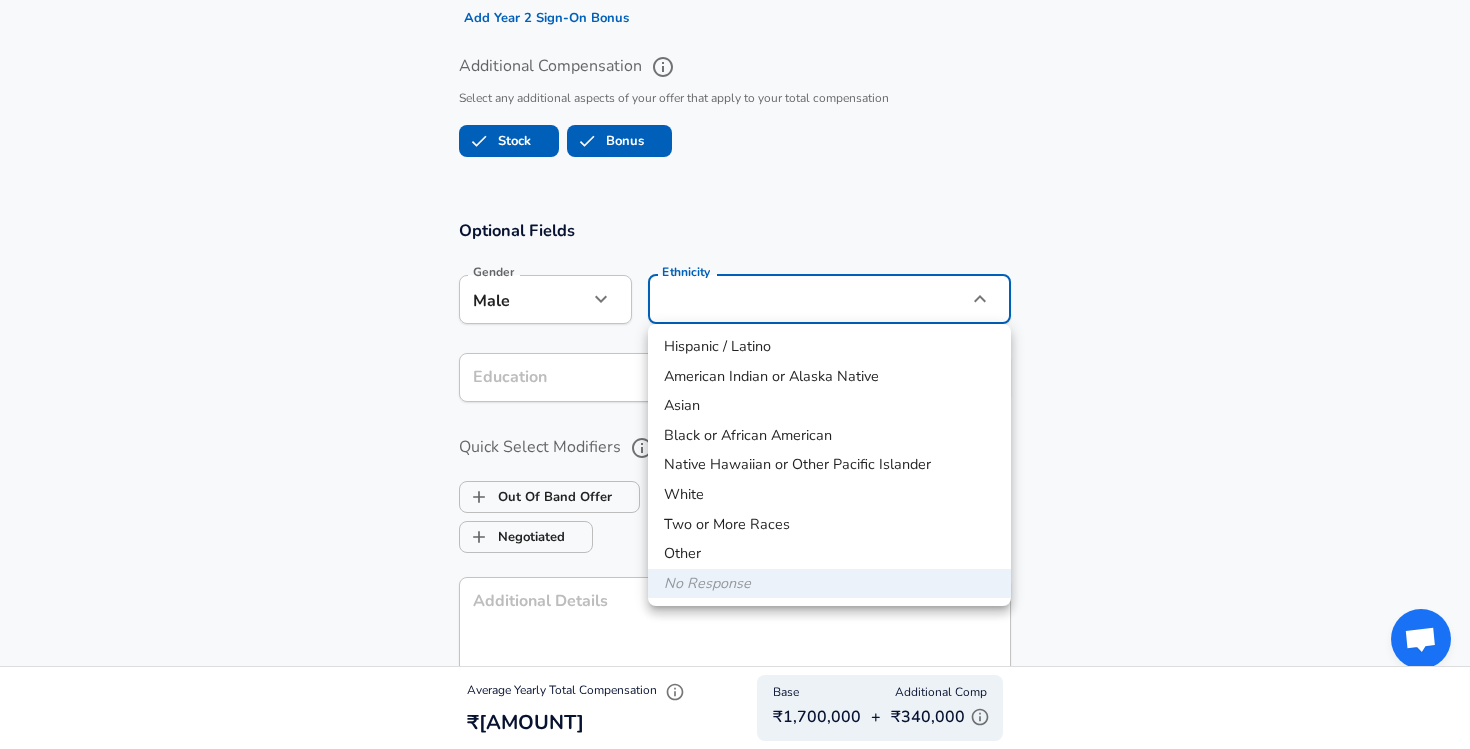 click on "Restart Add Your Salary Upload your offer letter to verify your submission Enhance Privacy and Anonymity No Automatically hides specific fields until there are enough submissions to safely display the full details. More Details Based on your submission and the data points that we have already collected, we will automatically hide and anonymize specific fields if there aren't enough data points to remain sufficiently anonymous. Company & Title Information Enter the company you received your offer from Company Fareportal Company Select the title that closest resembles your official title. This should be similar to the title that was present on your offer letter. Title Software Engineer Title Job Family Software Engineer Job Family Select a Specialization that best fits your role. If you can't find one, select 'Other' to enter a custom specialization Select Specialization API Development (Back-End) API Development (Back-End) Select Specialization Level S2 Level Work Experience and Location New Offer" at bounding box center [735, -1489] 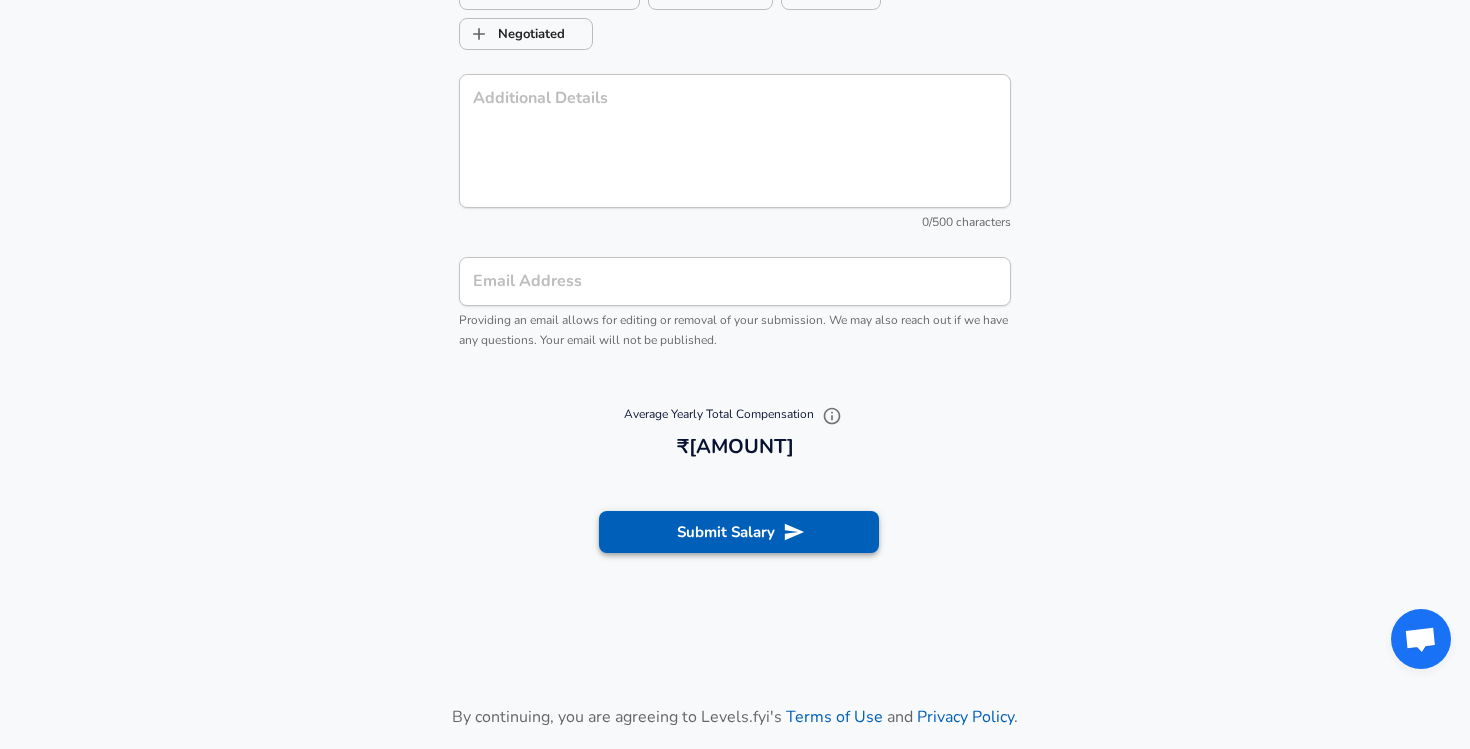 click on "Submit Salary" at bounding box center (739, 532) 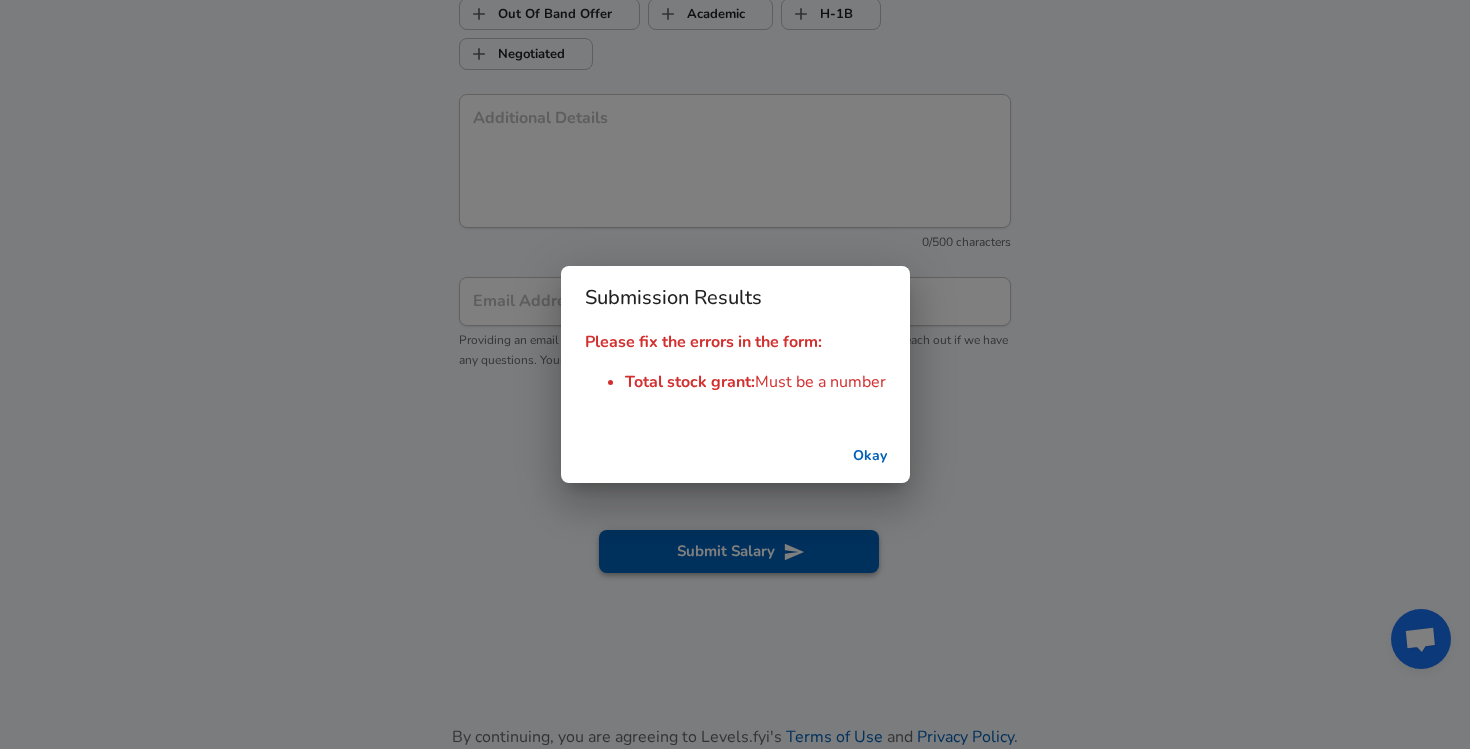 scroll, scrollTop: 2386, scrollLeft: 0, axis: vertical 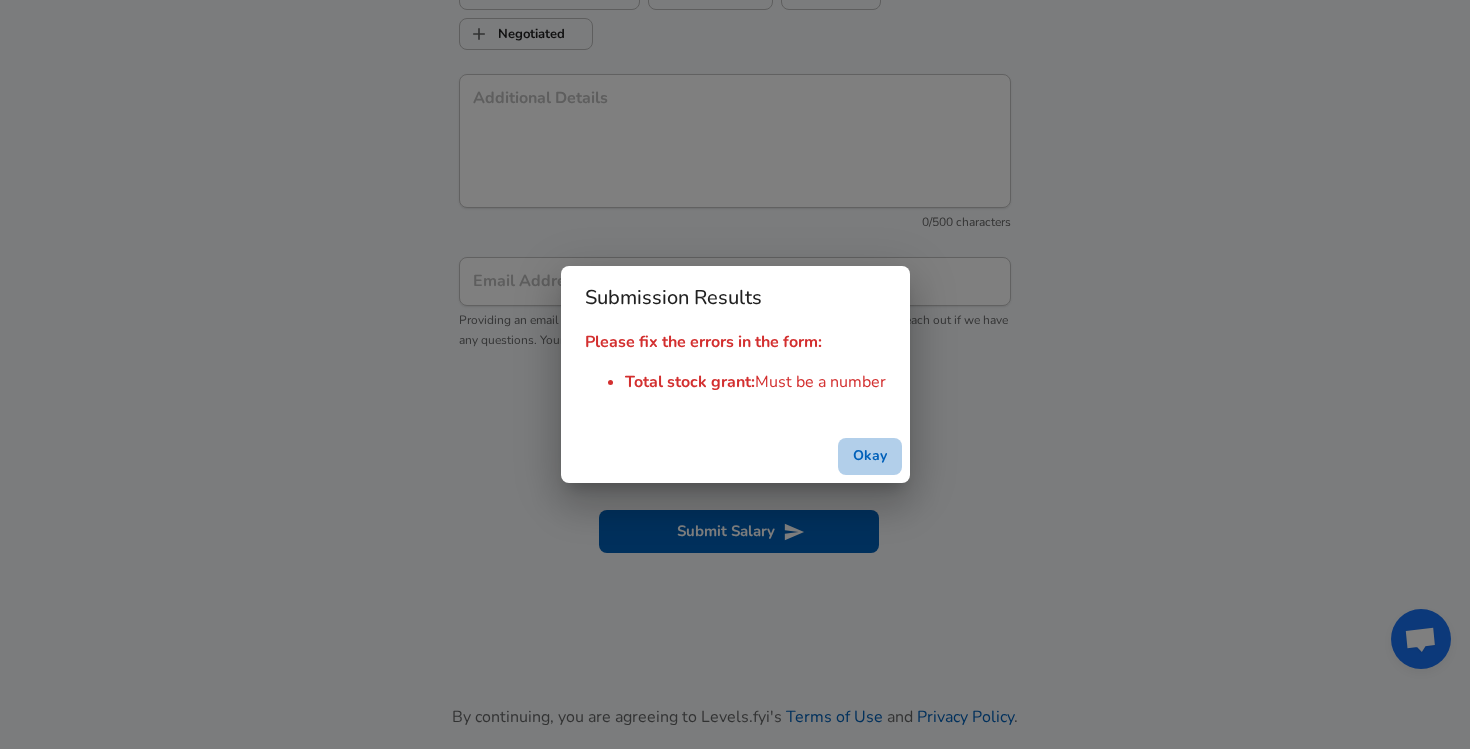 click on "Okay" at bounding box center [870, 456] 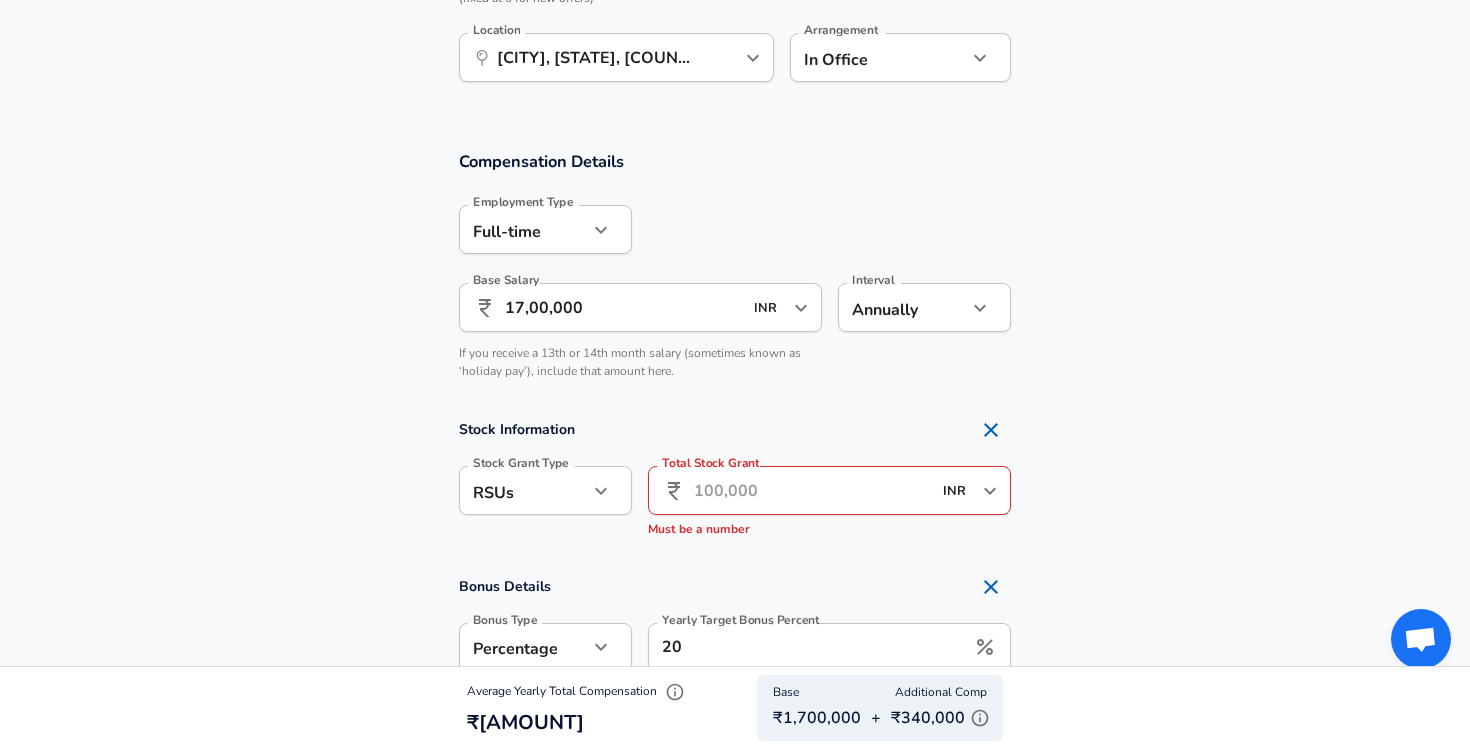 scroll, scrollTop: 1113, scrollLeft: 0, axis: vertical 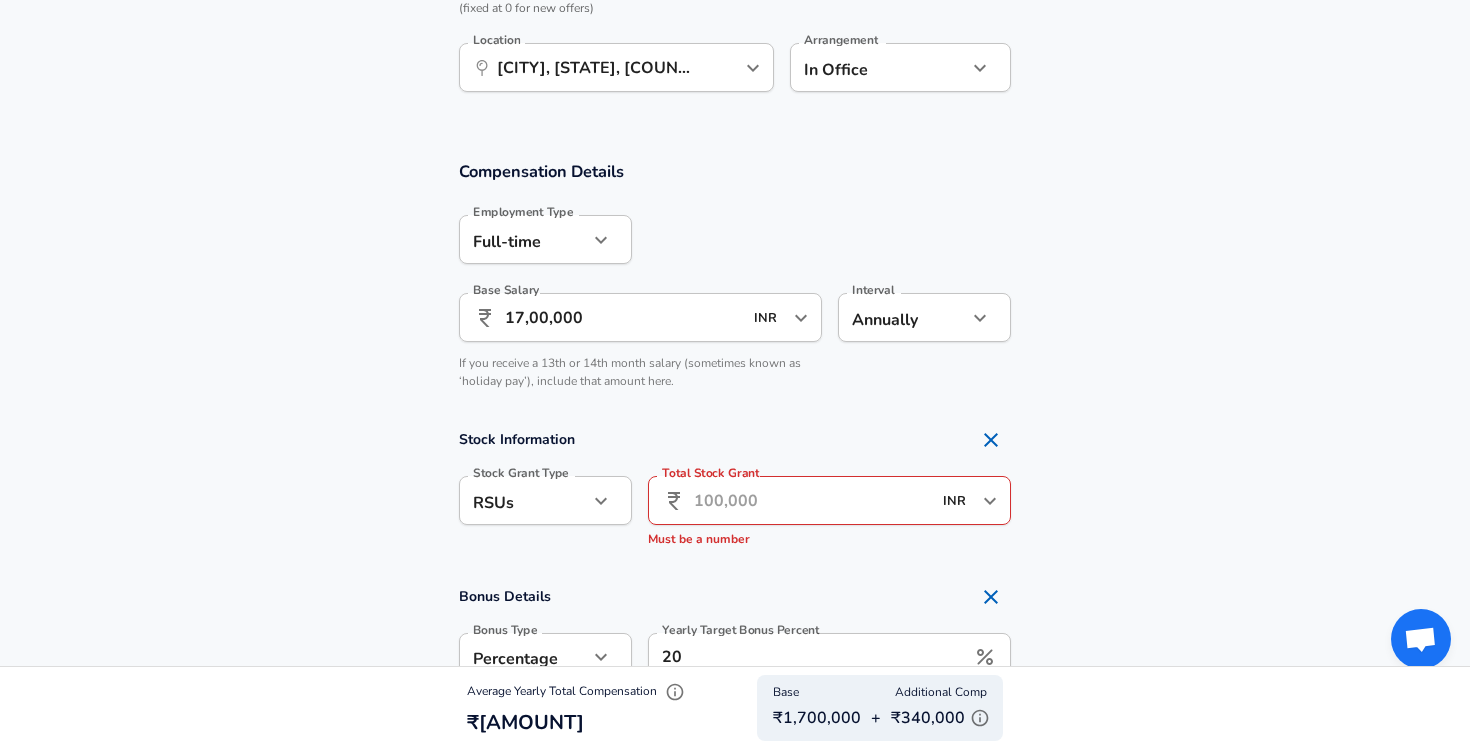 click 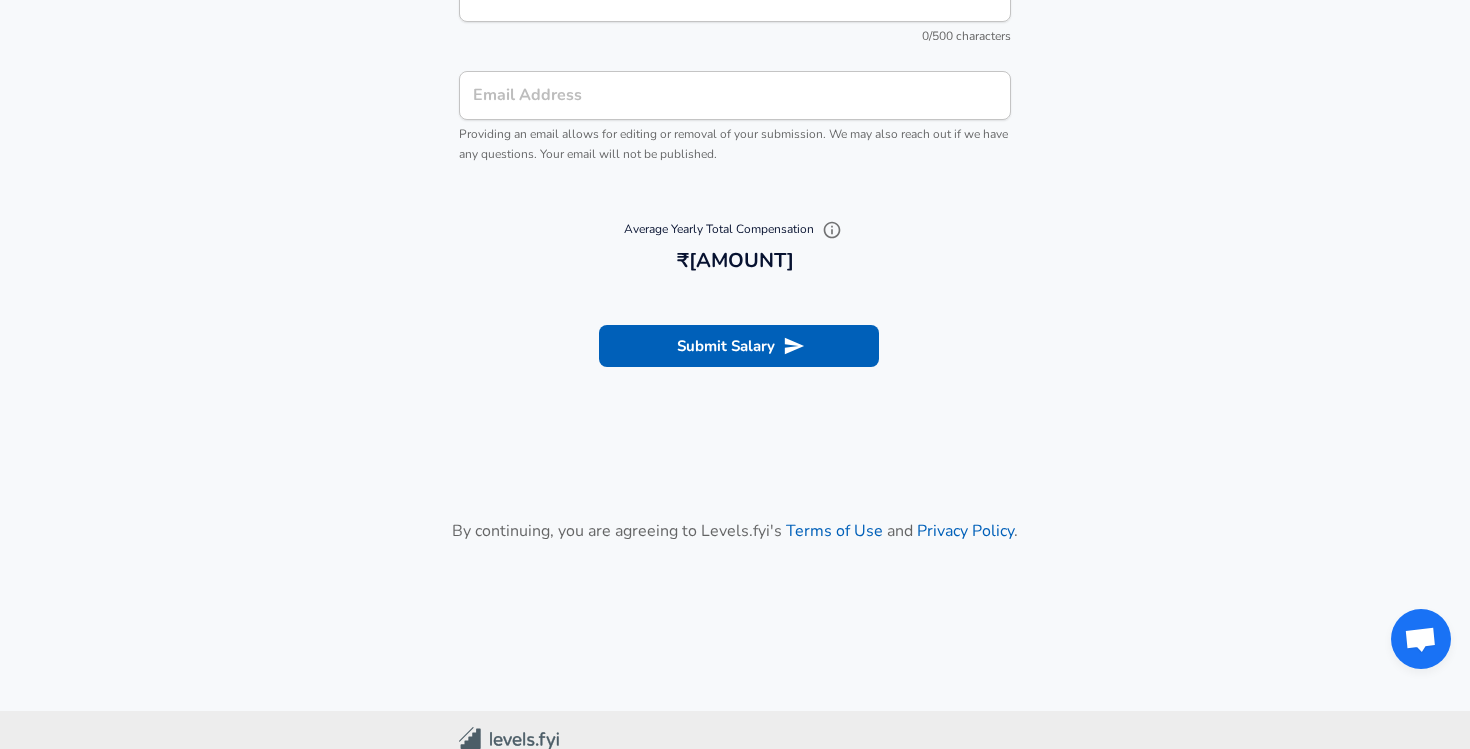 scroll, scrollTop: 2477, scrollLeft: 0, axis: vertical 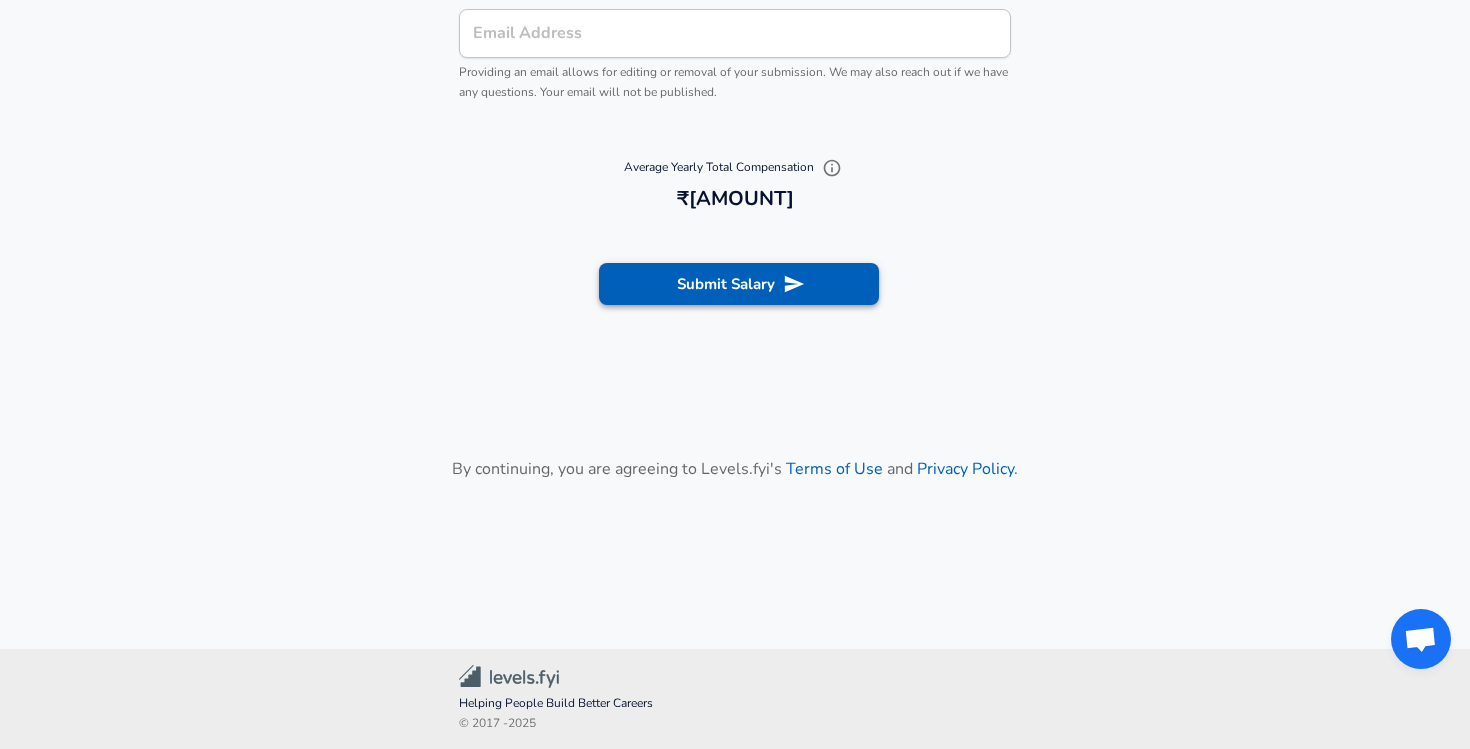 click on "Submit Salary" at bounding box center [739, 284] 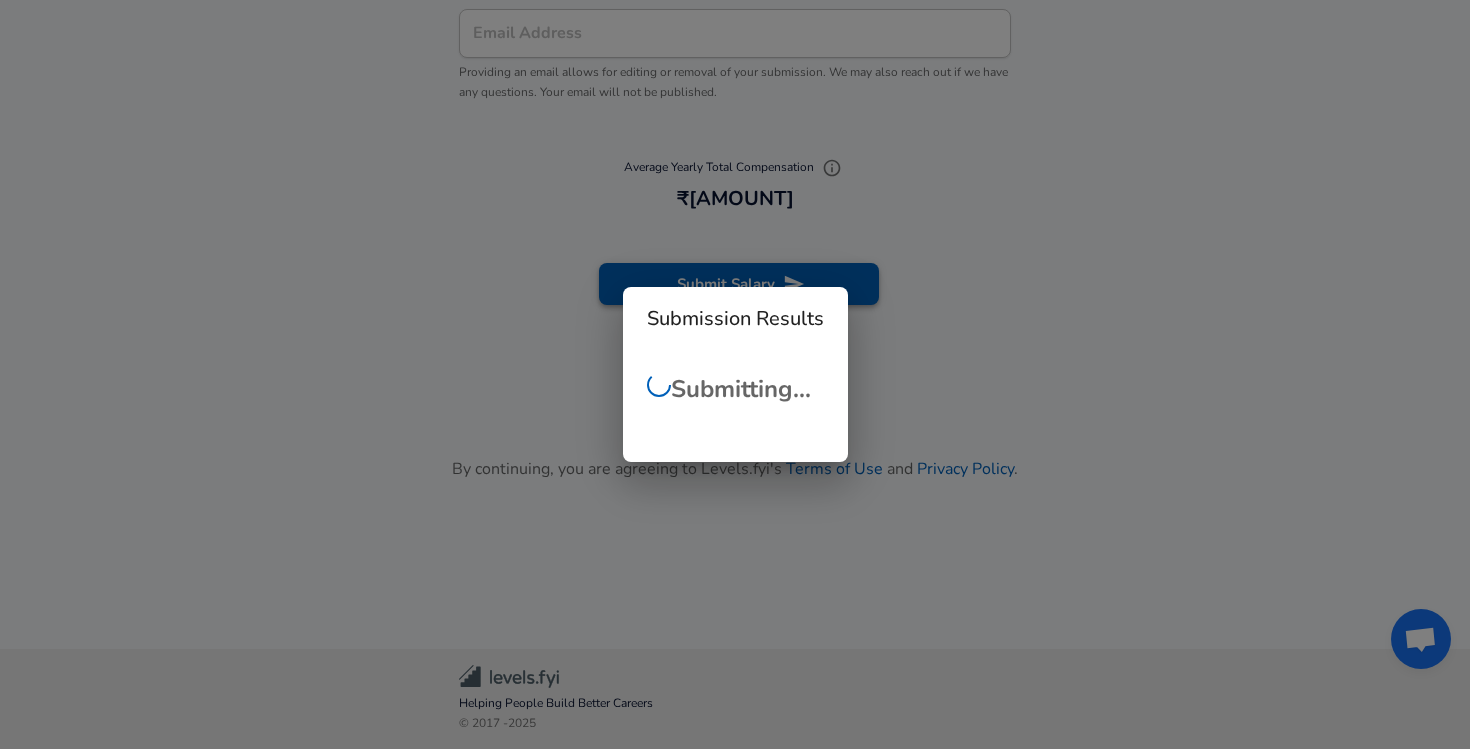 scroll, scrollTop: 776, scrollLeft: 0, axis: vertical 